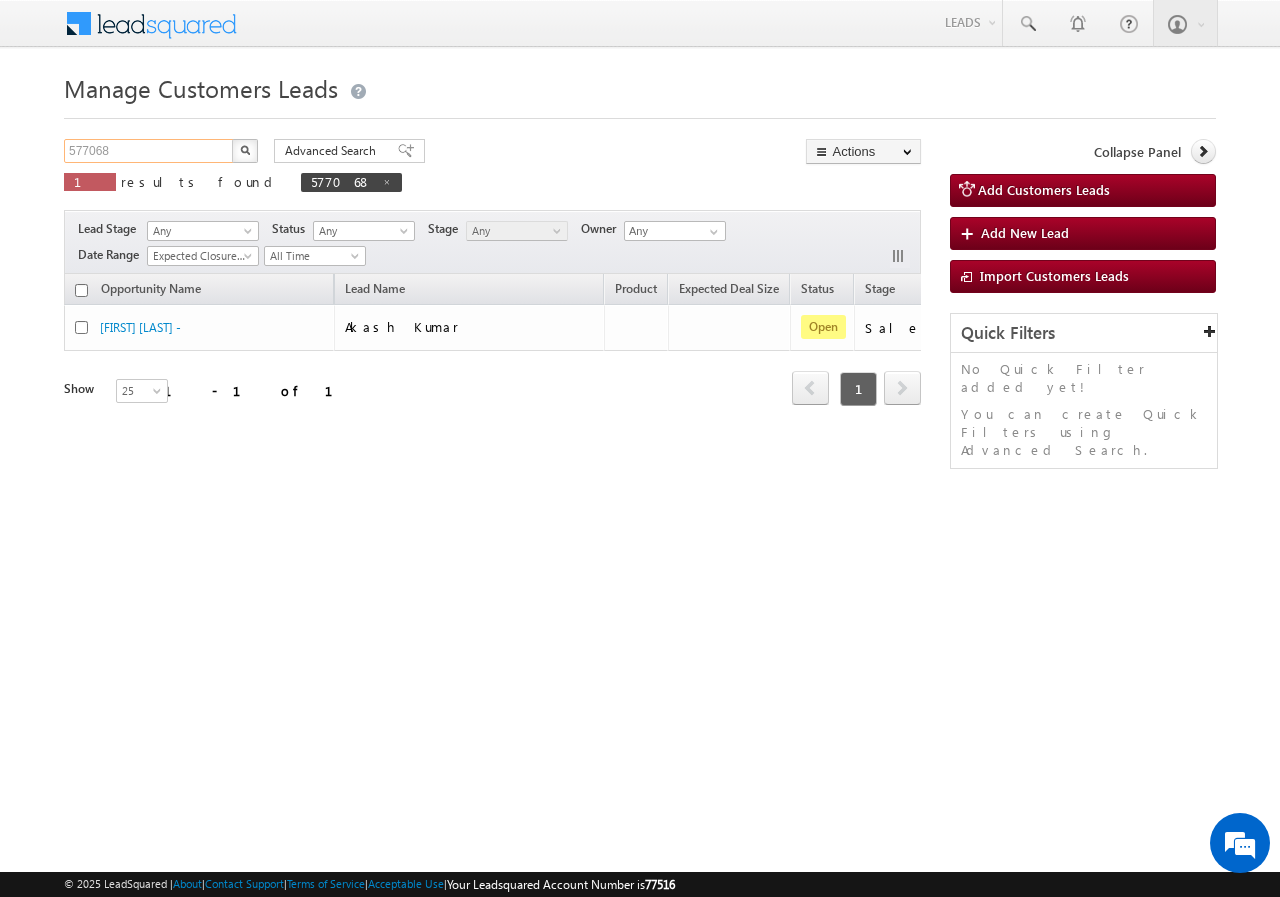 click on "577068" at bounding box center (149, 151) 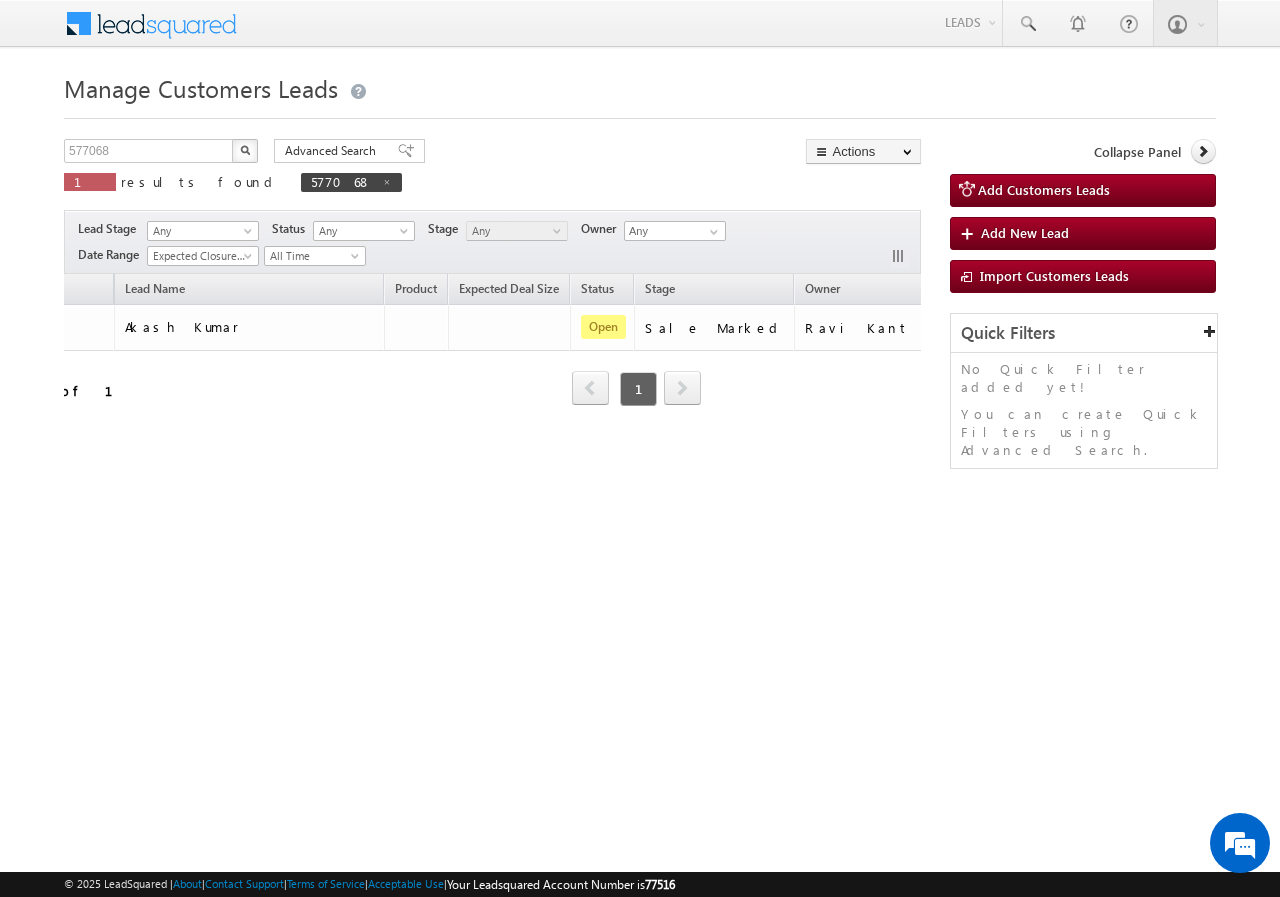 click at bounding box center (245, 150) 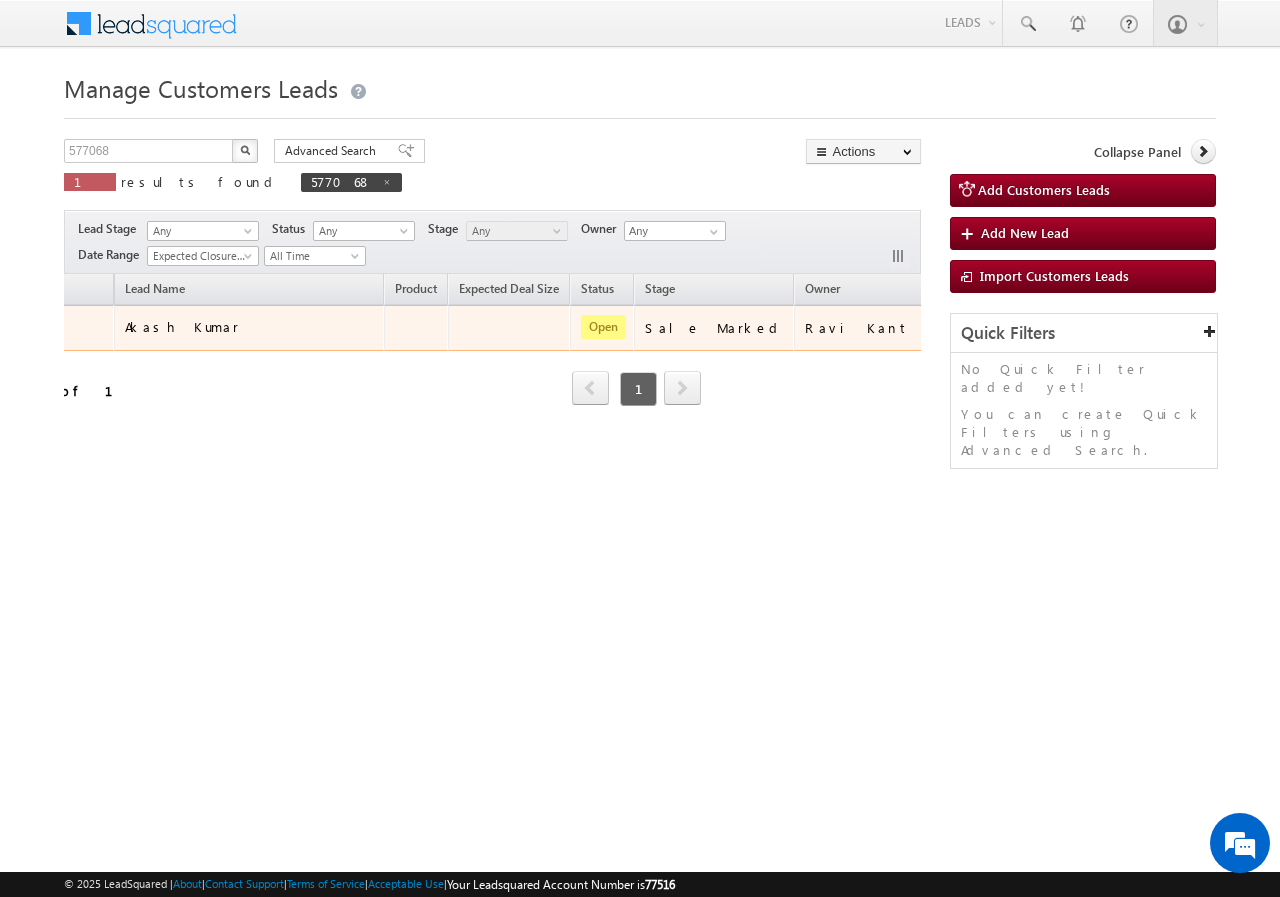 click on "Akash Kumar" at bounding box center (182, 326) 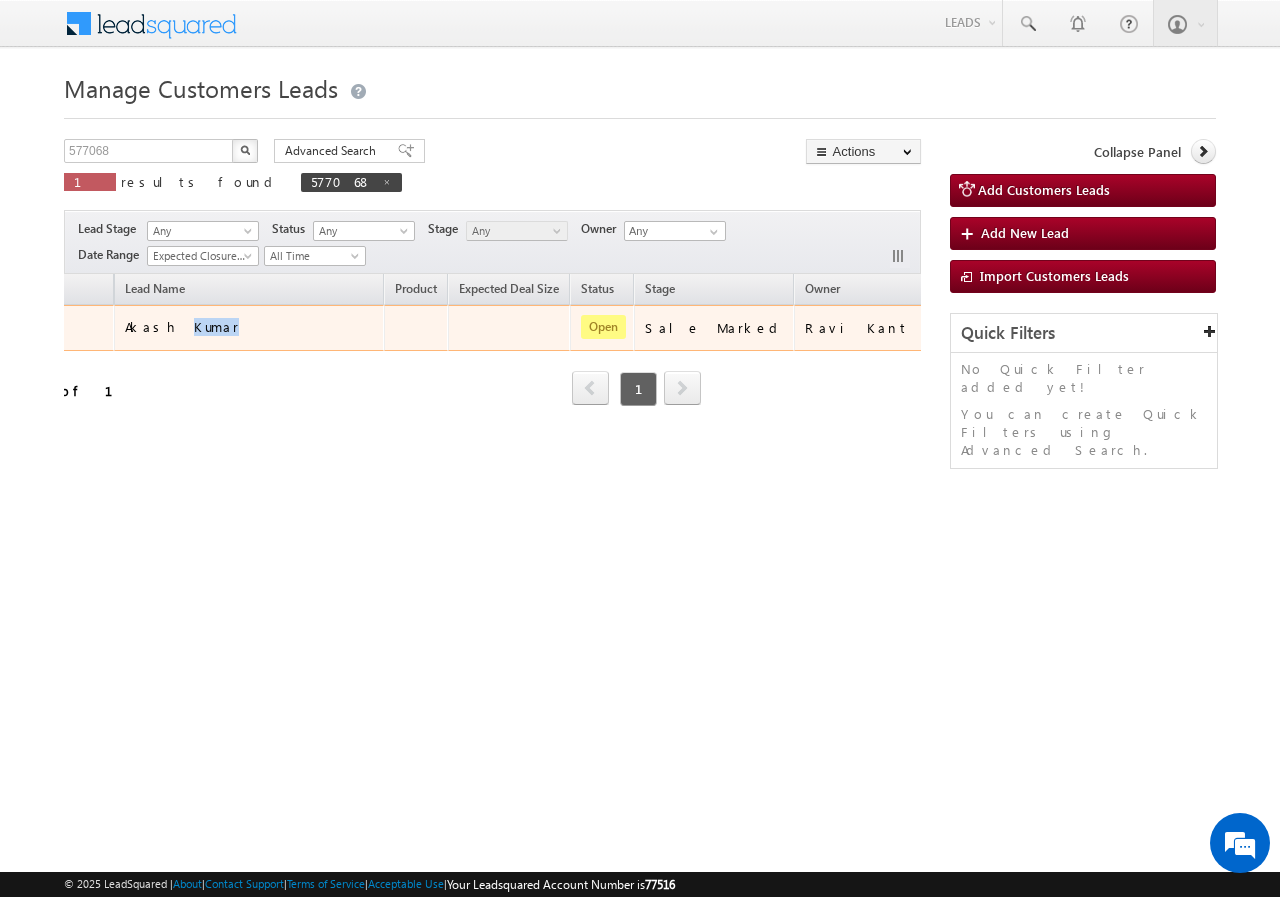 click on "Akash Kumar" at bounding box center (182, 326) 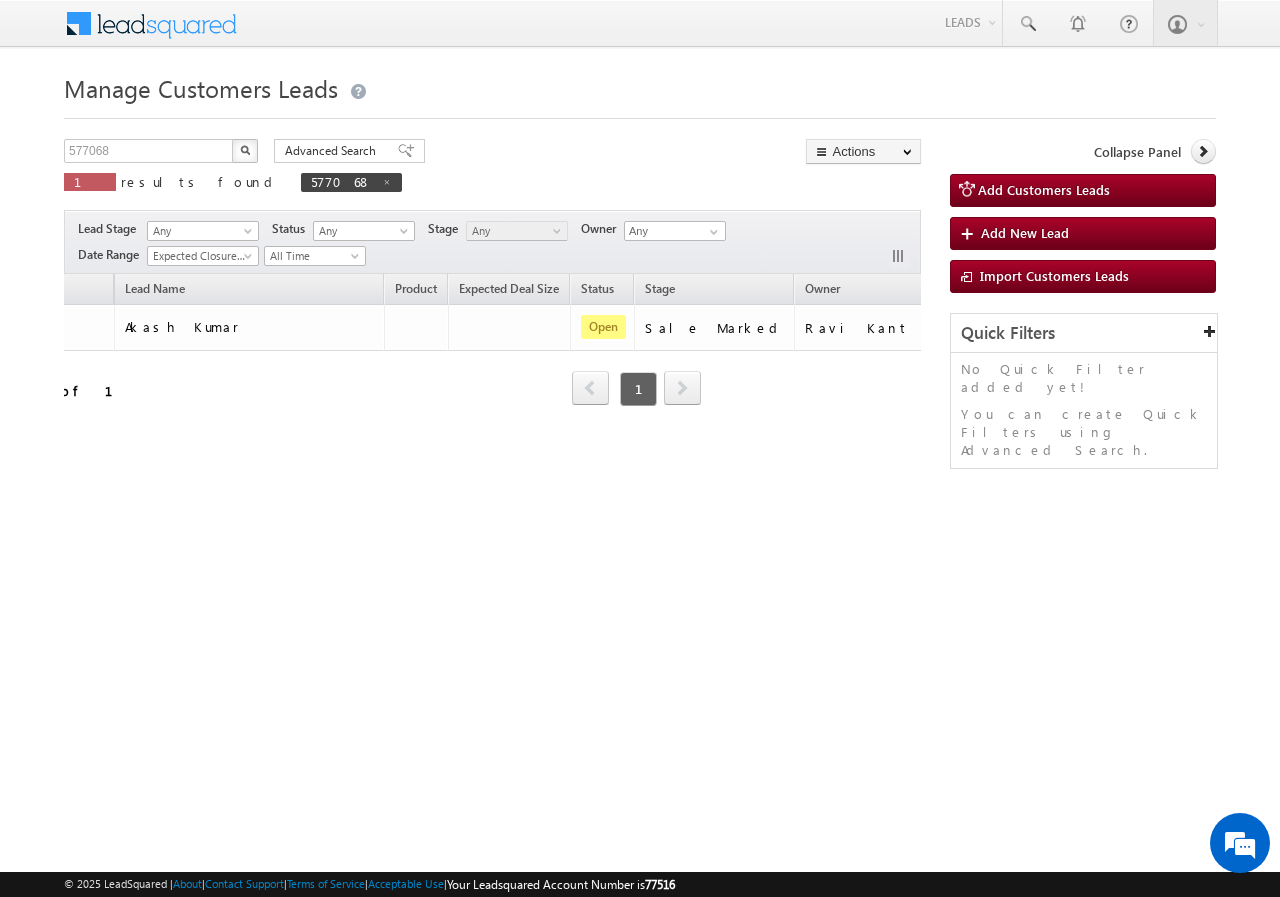 click on "Manage Customers Leads
577068 X   1 results found         577068
Advanced Search
Advanced search results
Actions Export Customers Leads Reset all Filters
Actions Export Customers Leads Bulk Update Change Owner Change Stage Bulk Delete Add Activity Reset all Filters" at bounding box center [640, 317] 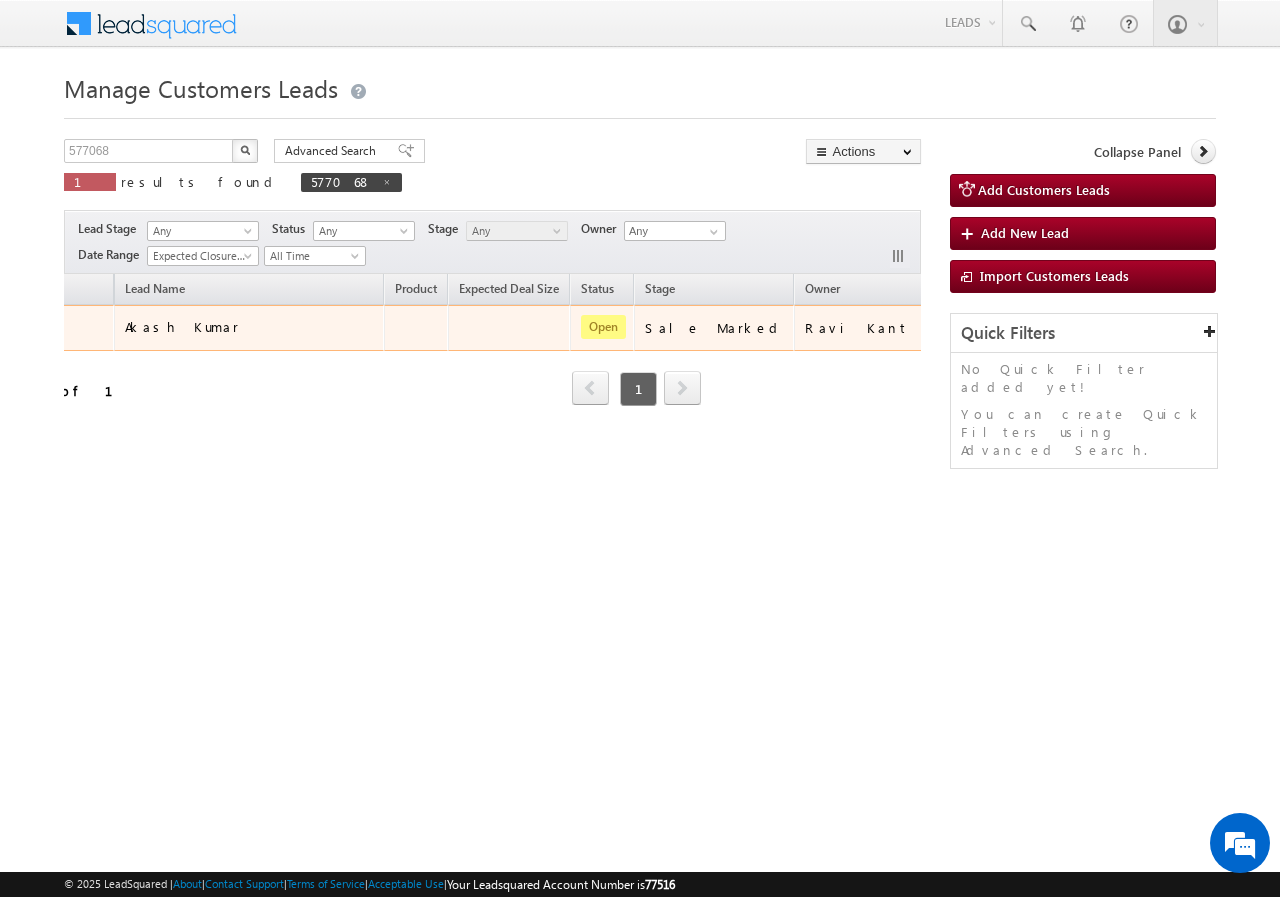 click on "Akash Kumar" at bounding box center (182, 326) 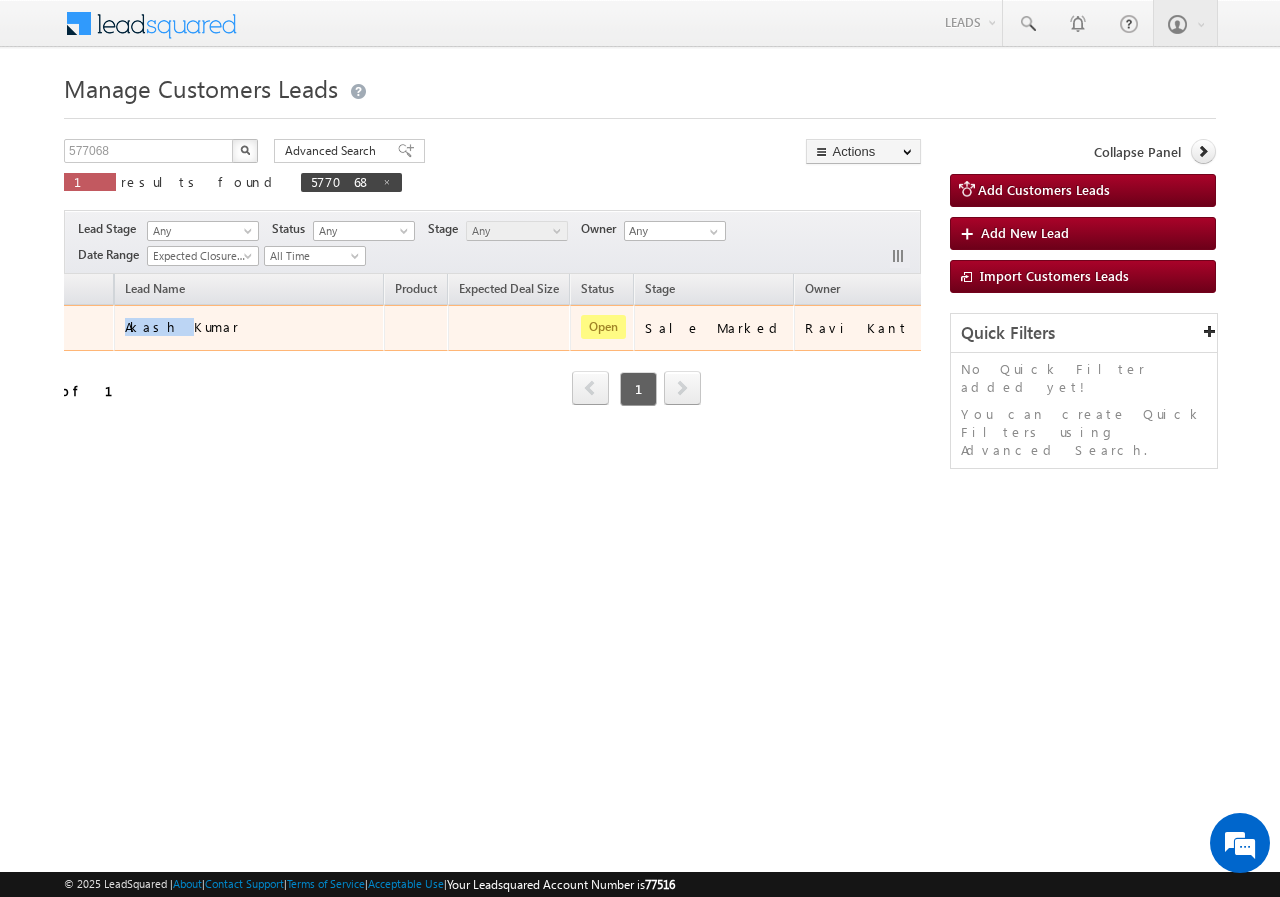 click on "Akash Kumar" at bounding box center (182, 326) 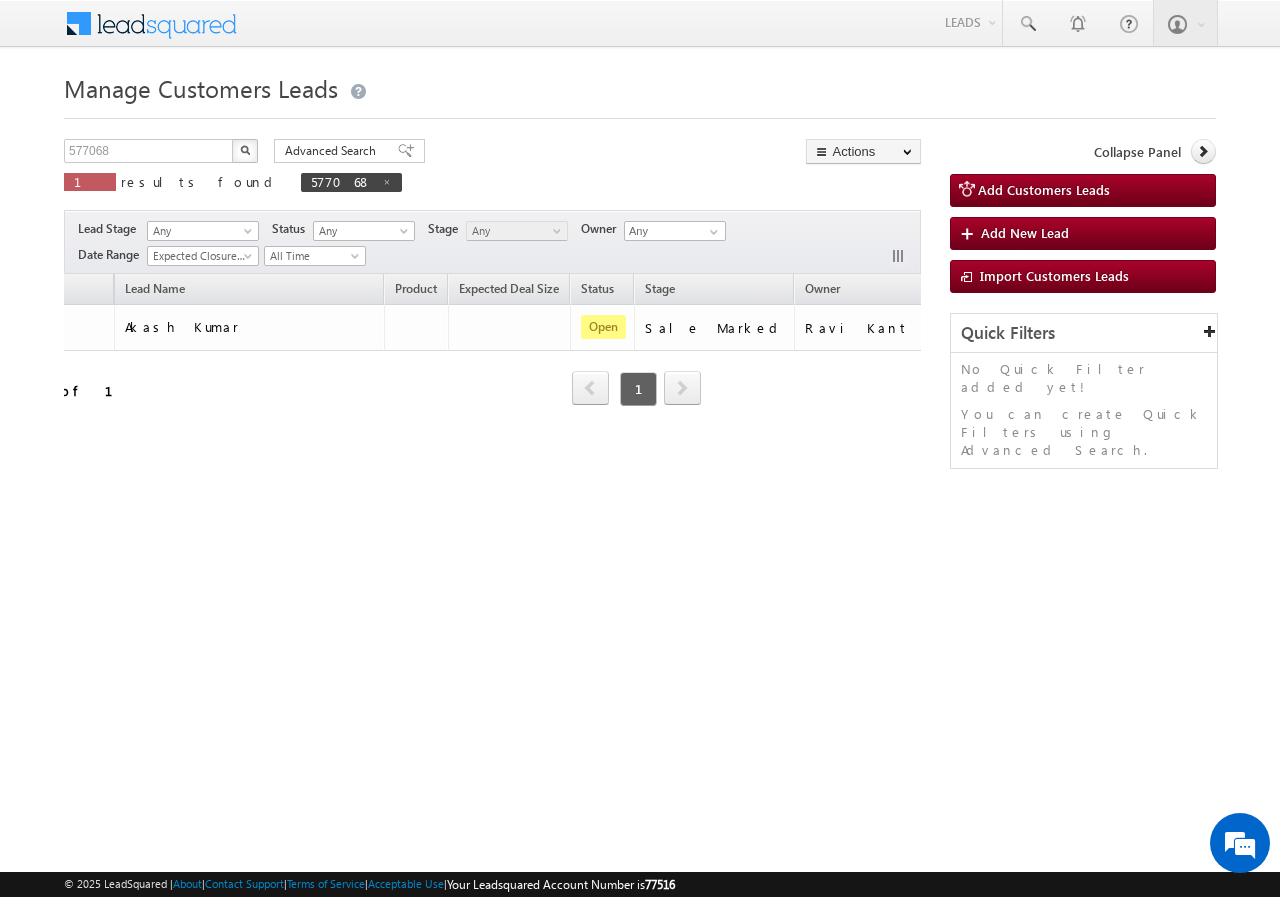 click on "Menu
Surbhi Dhadve
vikas .halw ai+5@ kserv e.co." at bounding box center [640, 308] 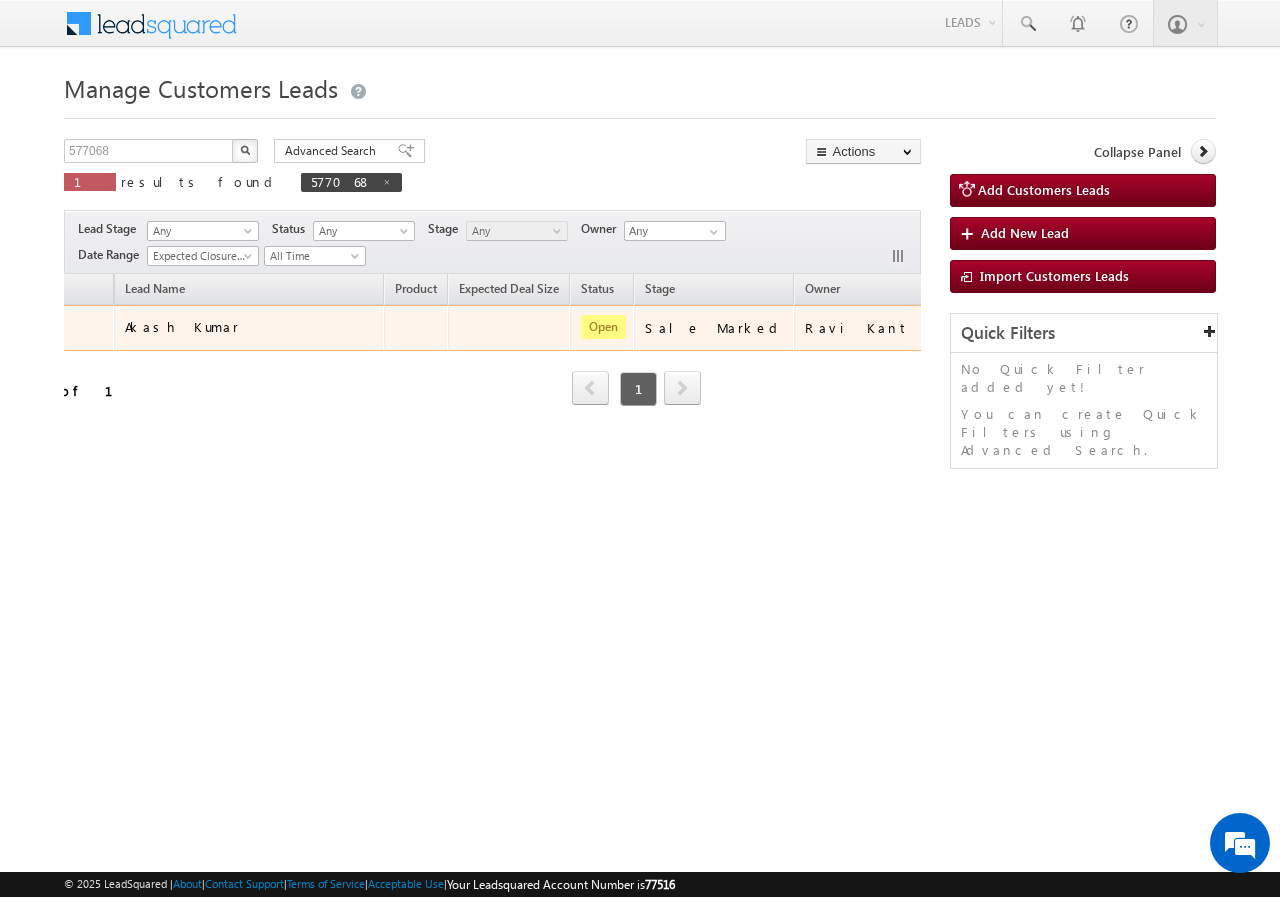 click on "Edit" at bounding box center (982, 353) 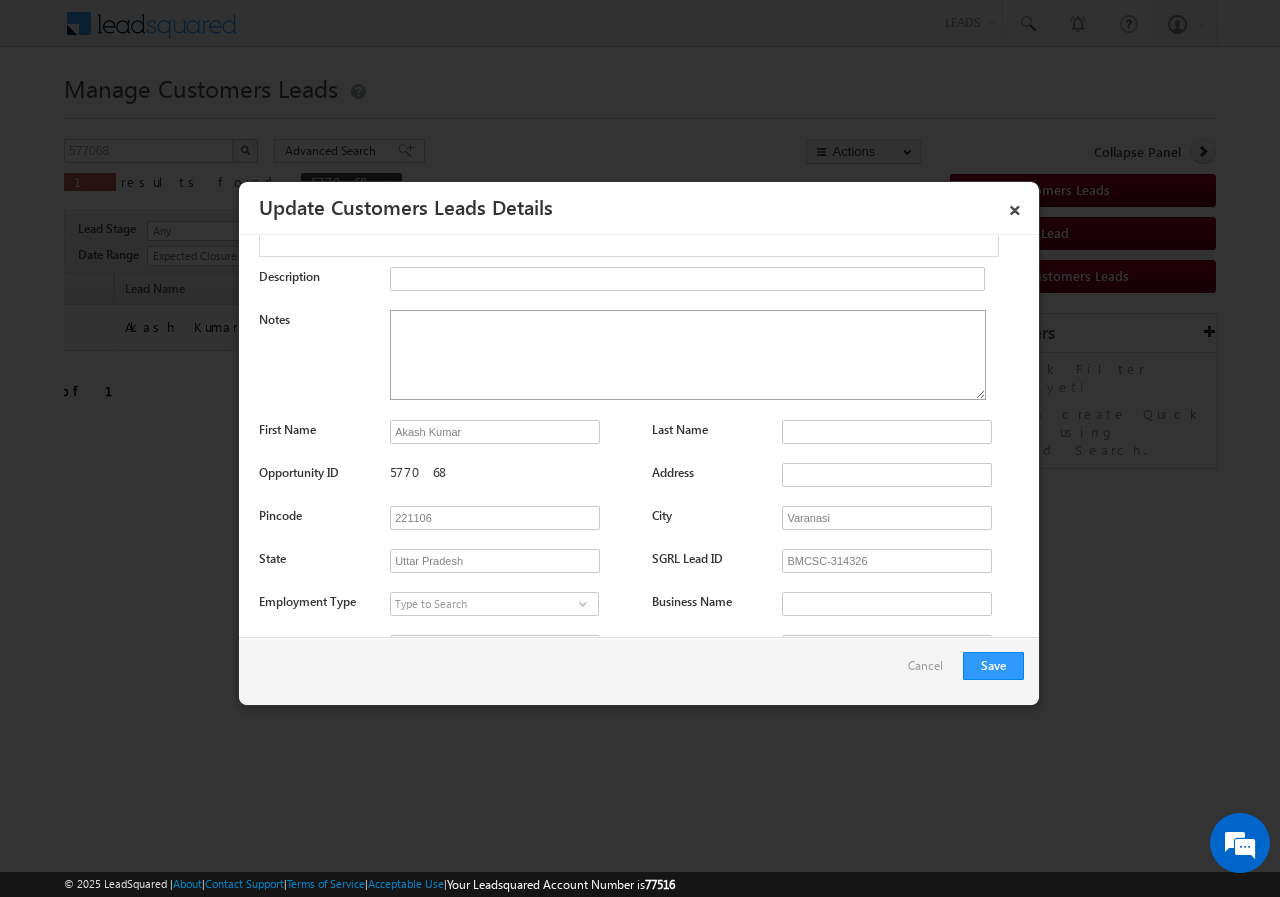 scroll, scrollTop: 500, scrollLeft: 0, axis: vertical 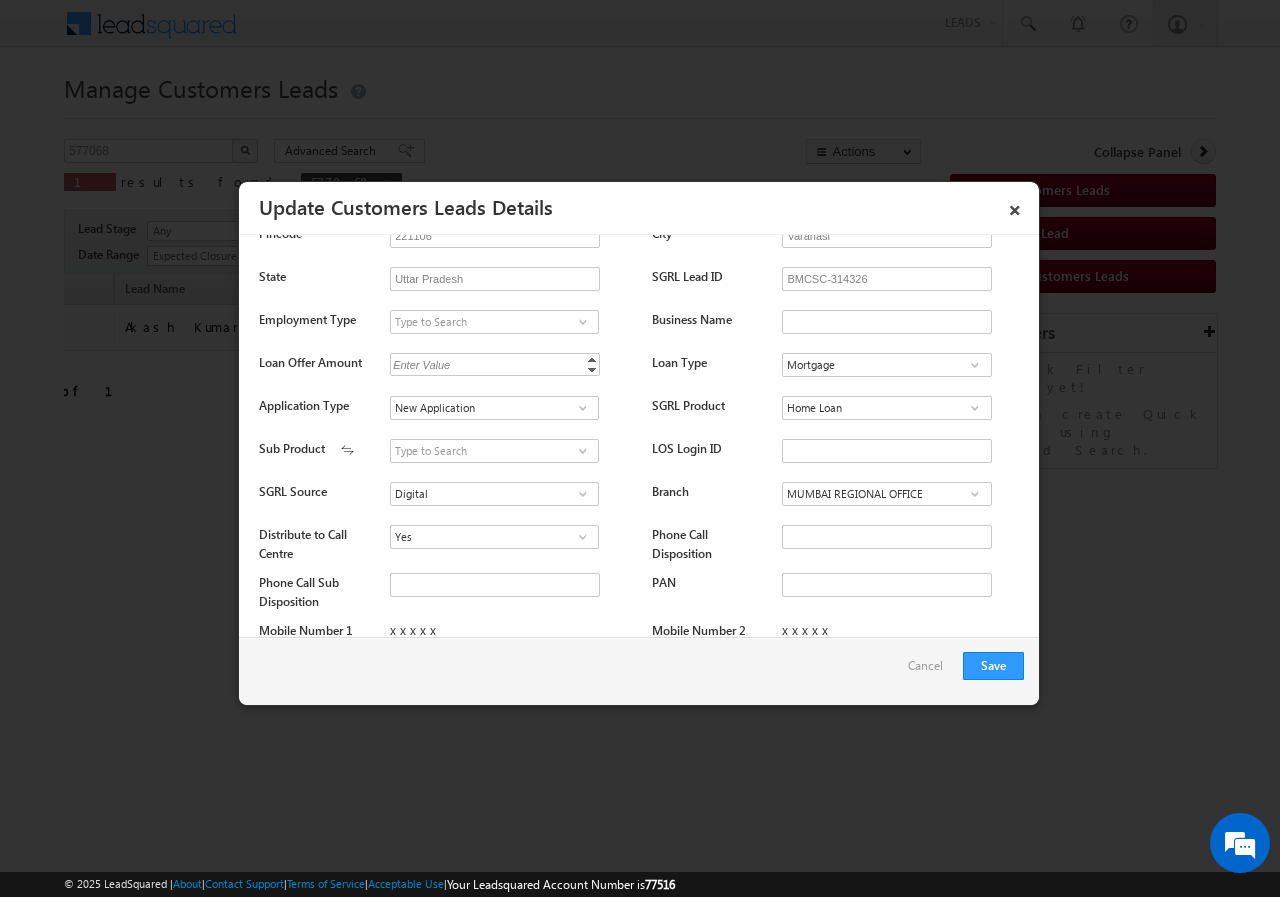 click at bounding box center [640, 448] 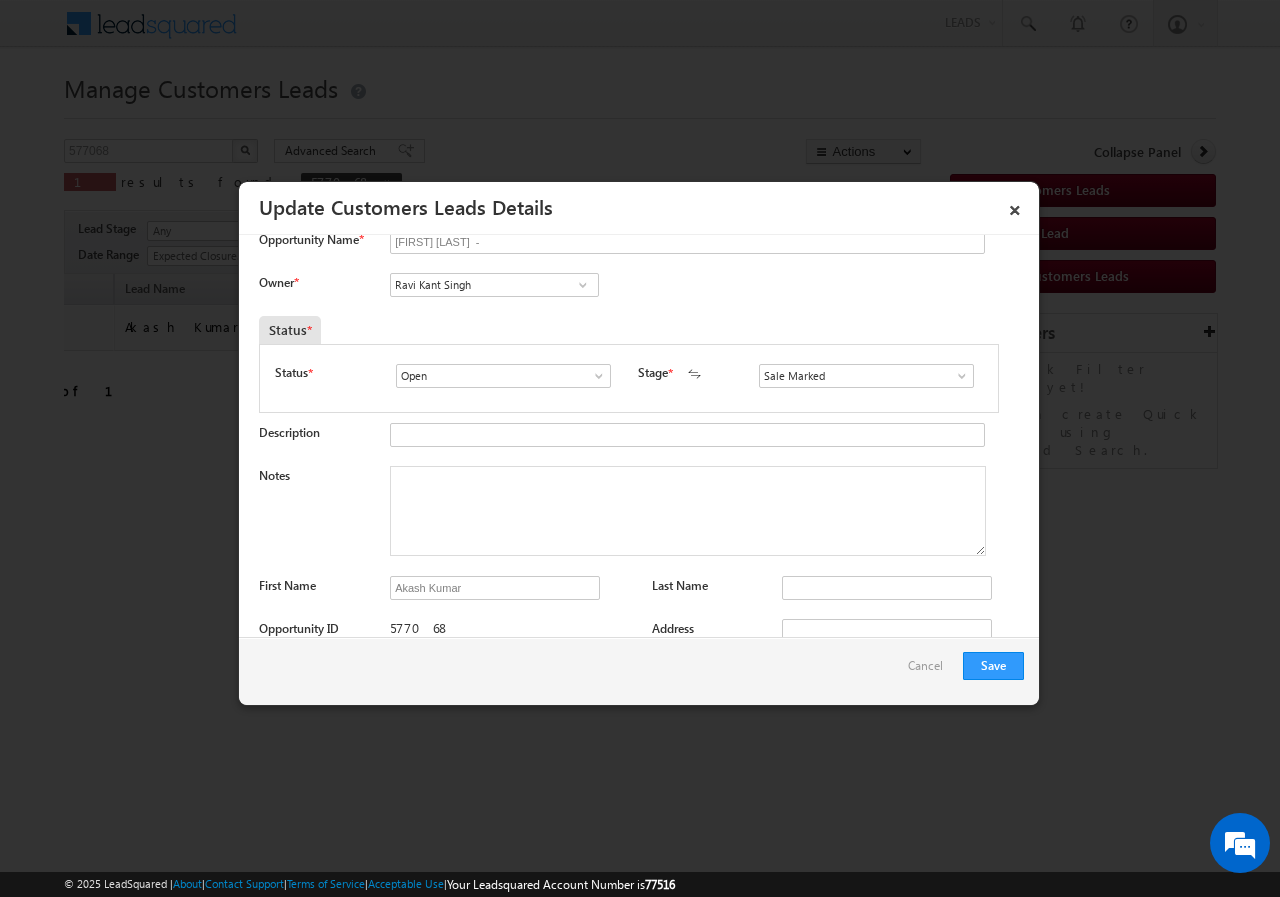 scroll, scrollTop: 0, scrollLeft: 0, axis: both 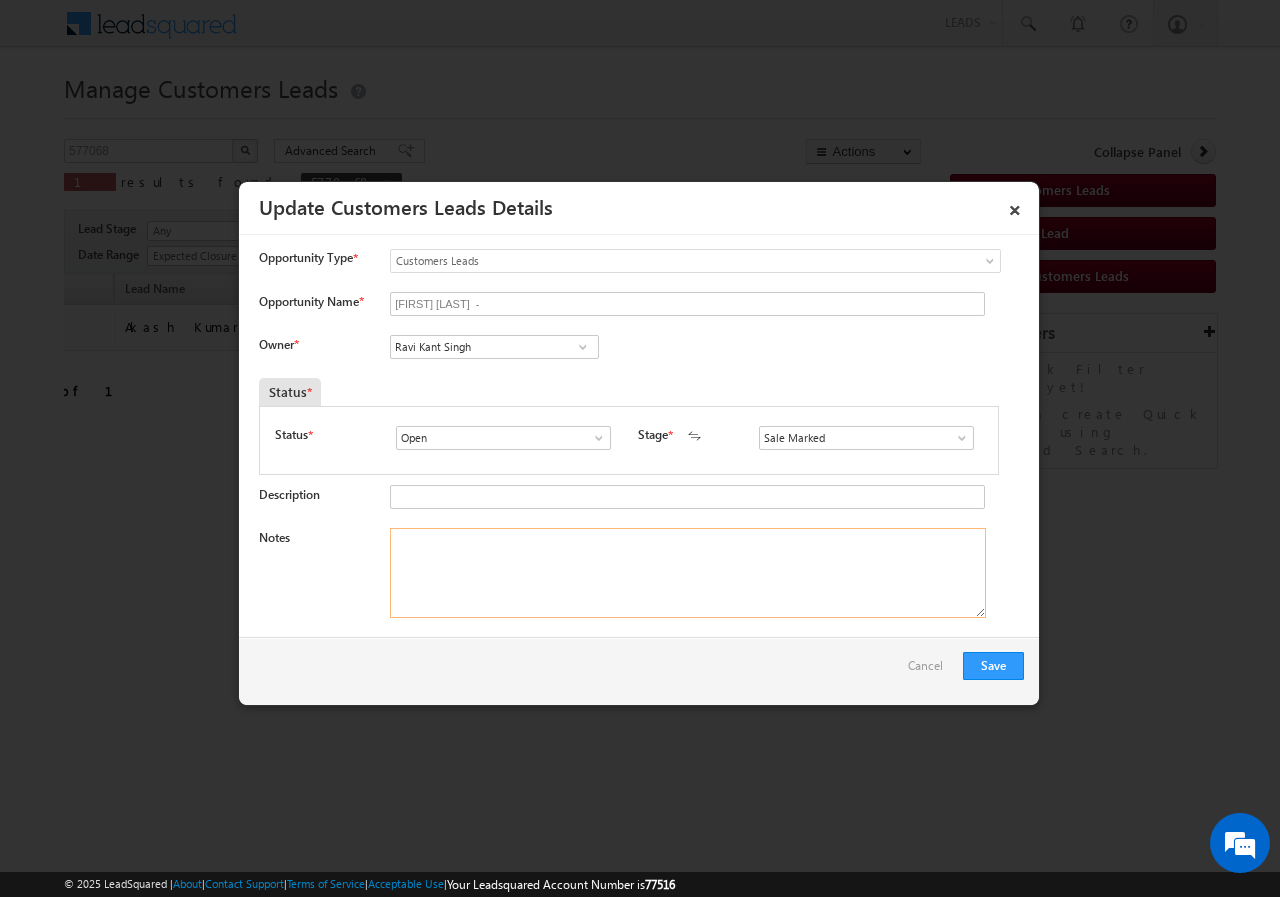 click on "Notes" at bounding box center (688, 573) 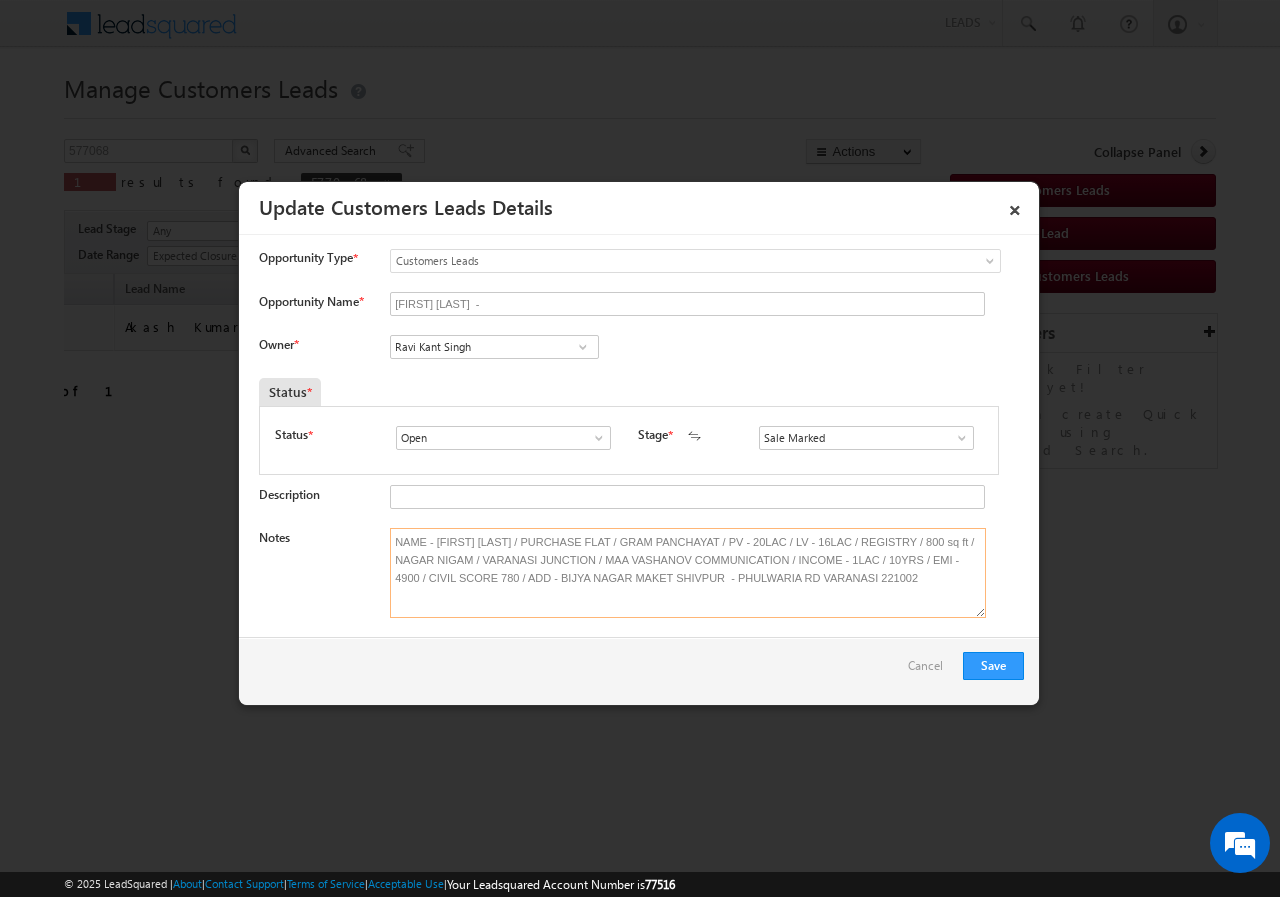 type on "NAME - [FIRST] [LAST] / PURCHASE FLAT / GRAM PANCHAYAT / PV - 20LAC / LV - 16LAC / REGISTRY / 800 sq ft / NAGAR NIGAM / [CITY] JUNCTION / MAA VASHANOV COMMUNICATION / INCOME - 1LAC / 10YRS / EMI - 4900 / CIVIL SCORE 780 / ADD - BIJYA NAGAR MAKET SHIVPUR - PHULWARIA RD [CITY] [POSTAL_CODE]" 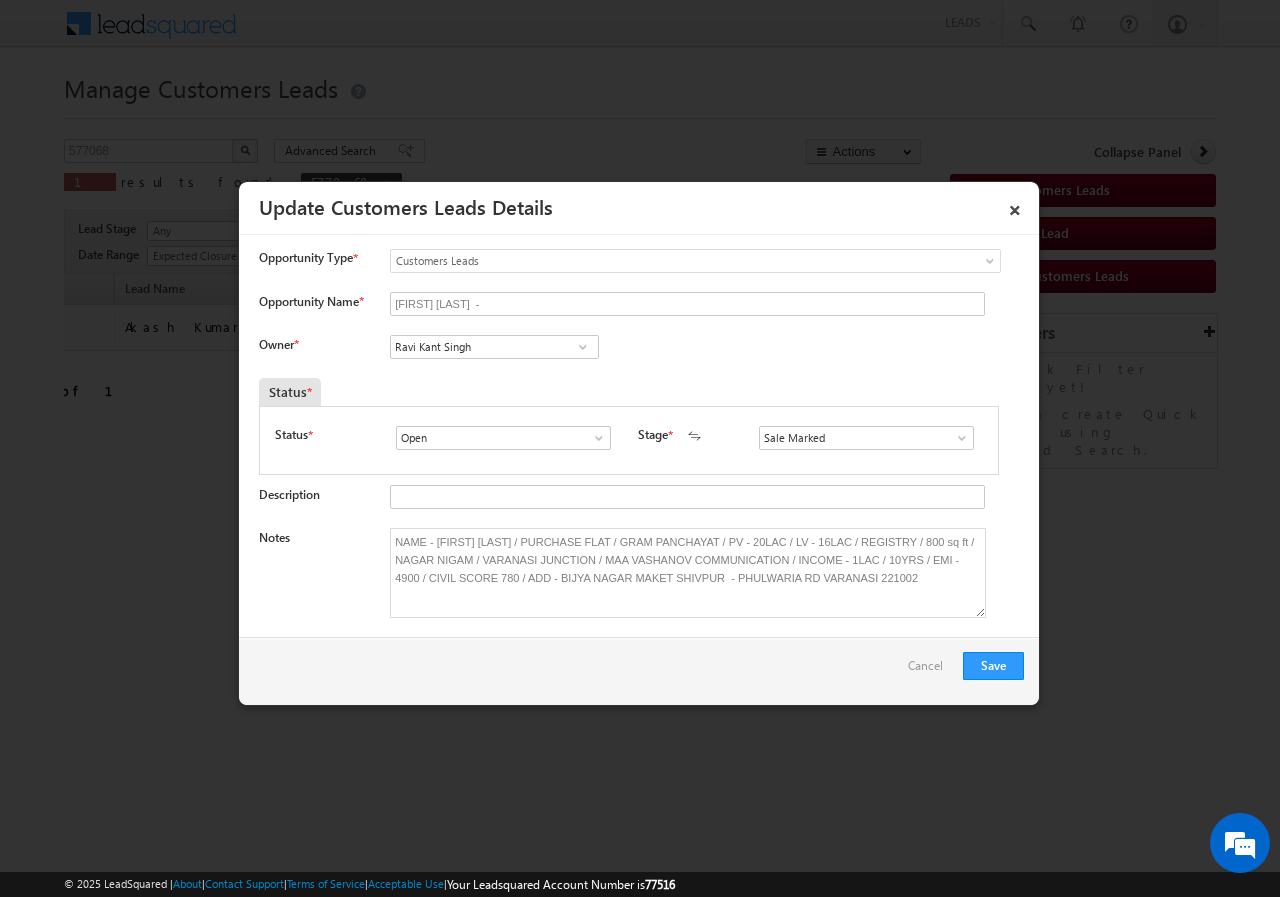 click on "Status *
Open
Won
Lost
Open
Stage *
New Lead Interested Pending Documents" at bounding box center (629, 440) 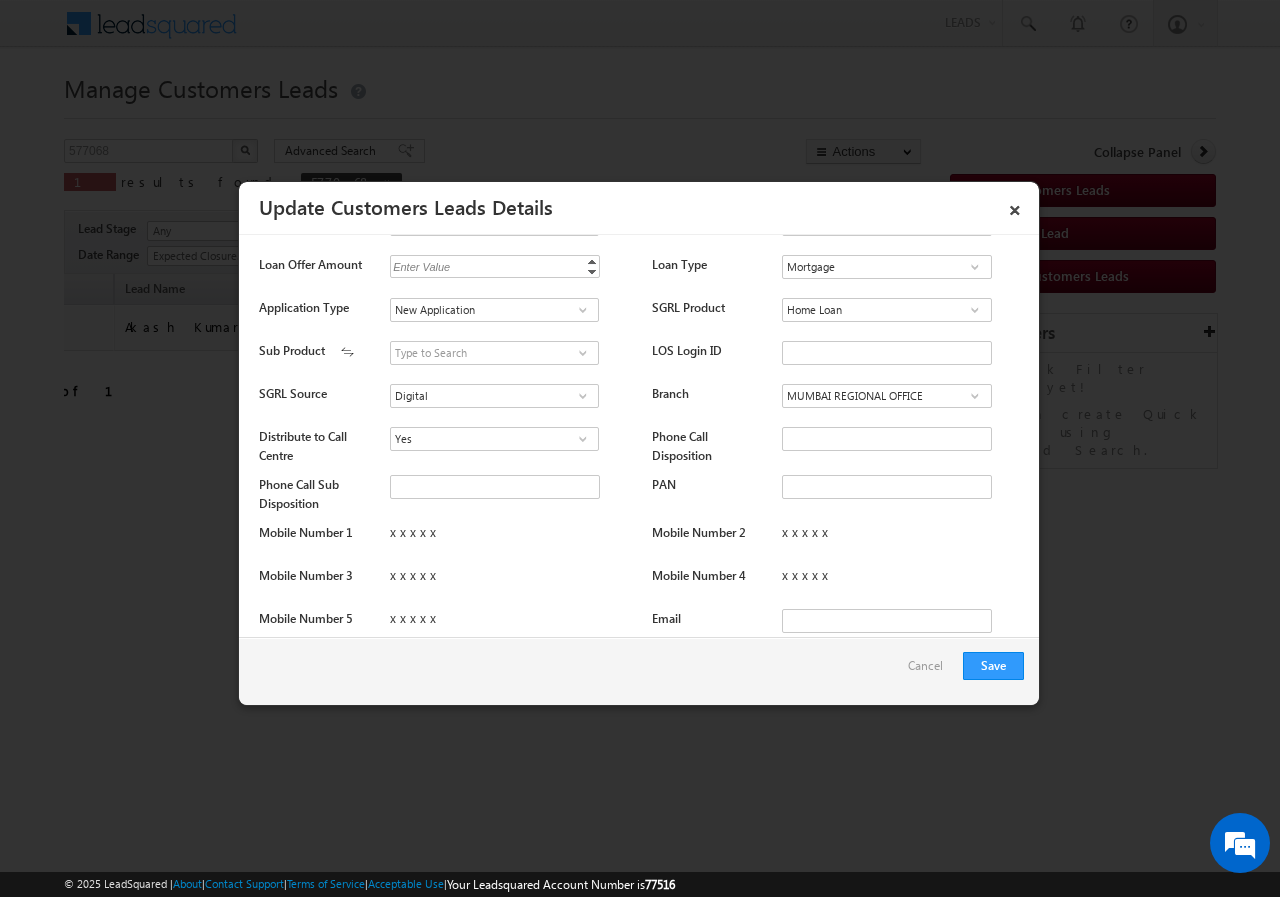 scroll, scrollTop: 600, scrollLeft: 0, axis: vertical 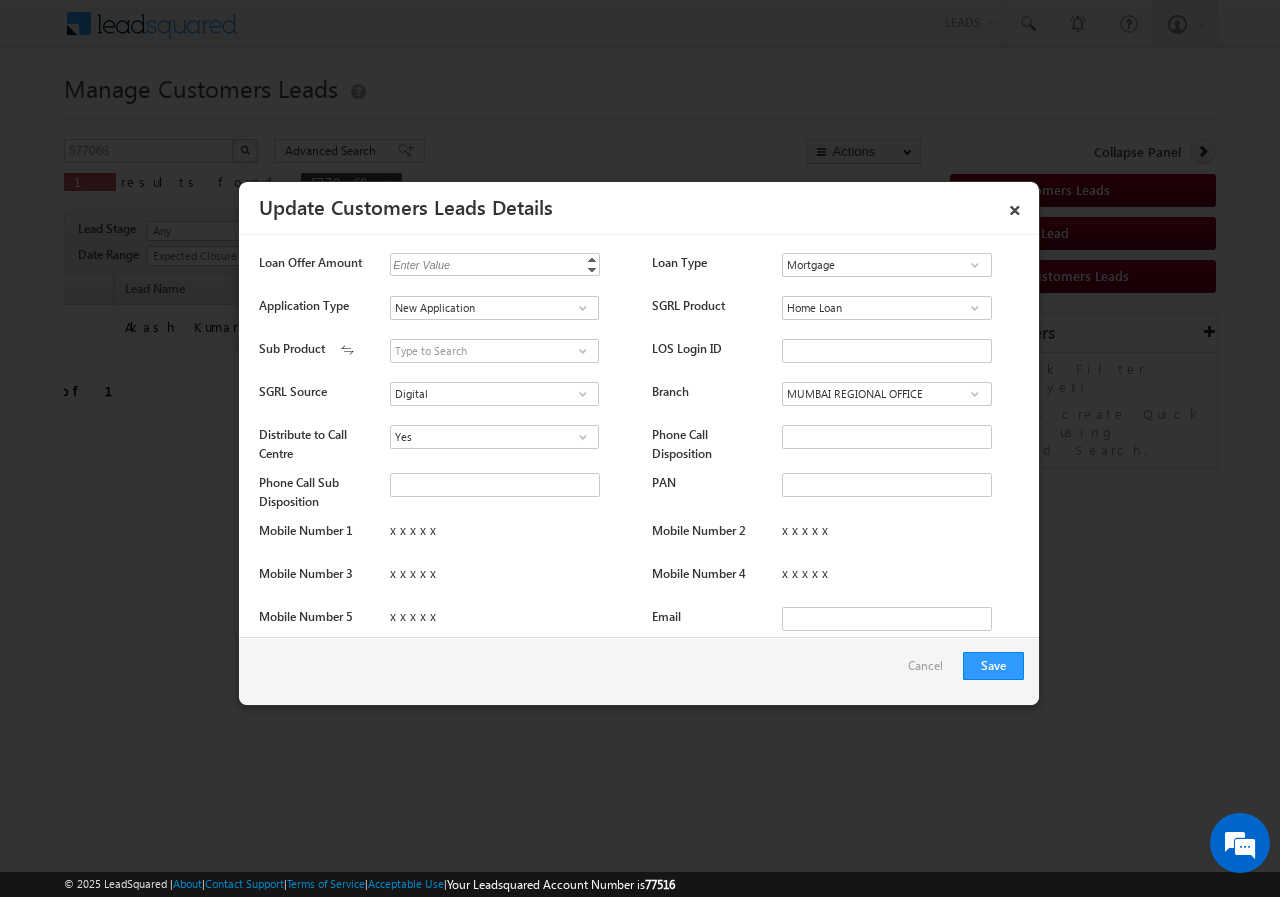 click at bounding box center (640, 448) 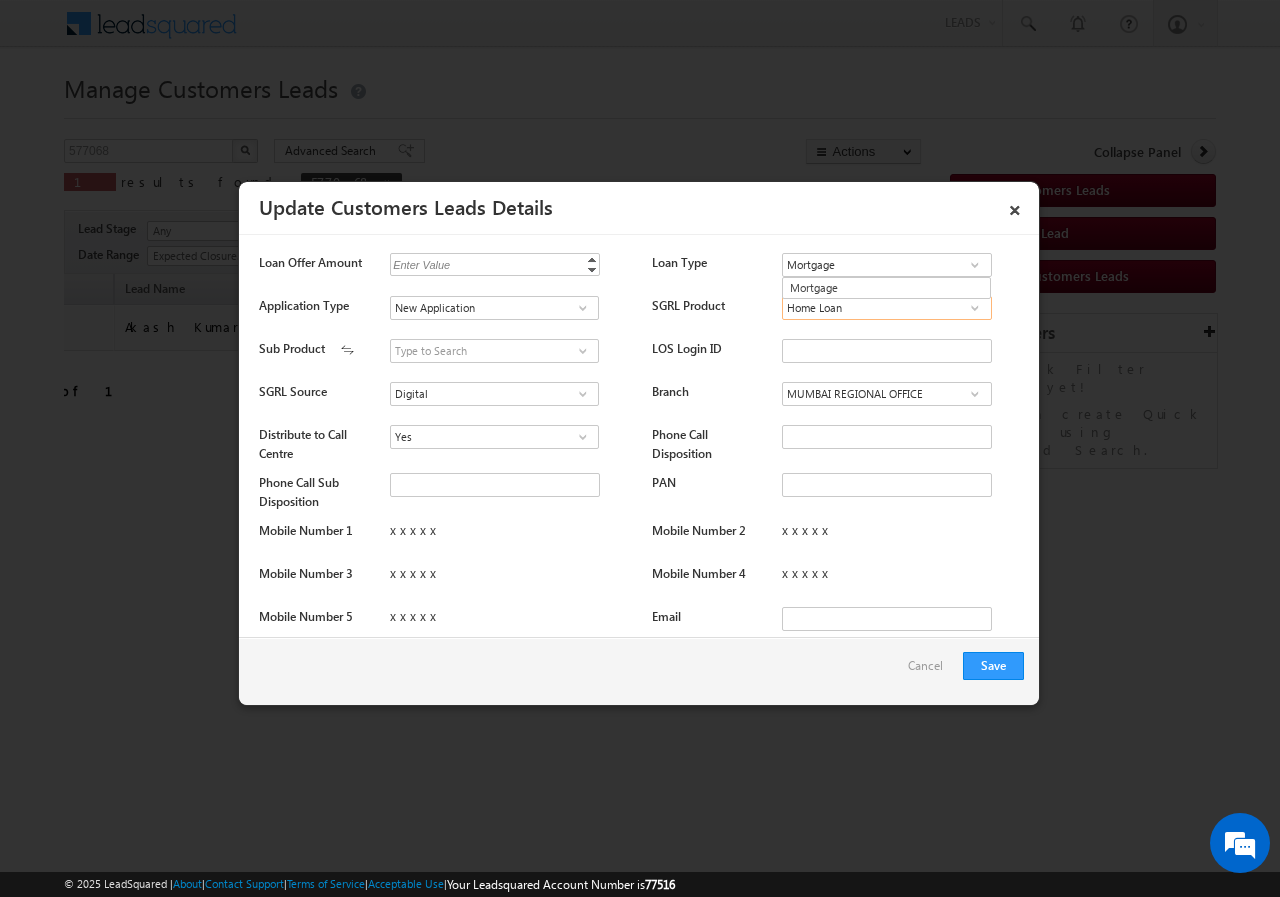 click on "Home Loan" at bounding box center (886, 308) 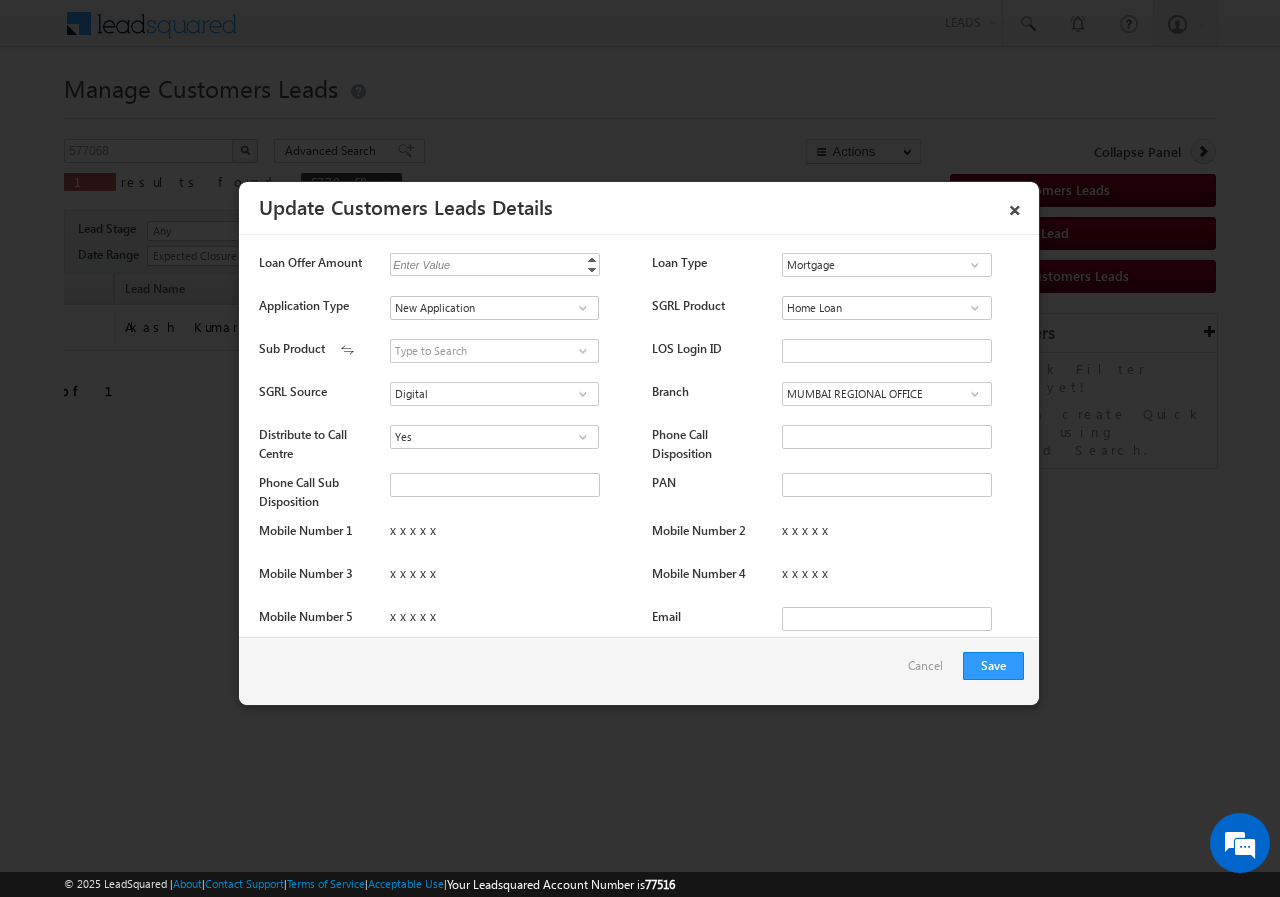 click on "Email" at bounding box center (707, 621) 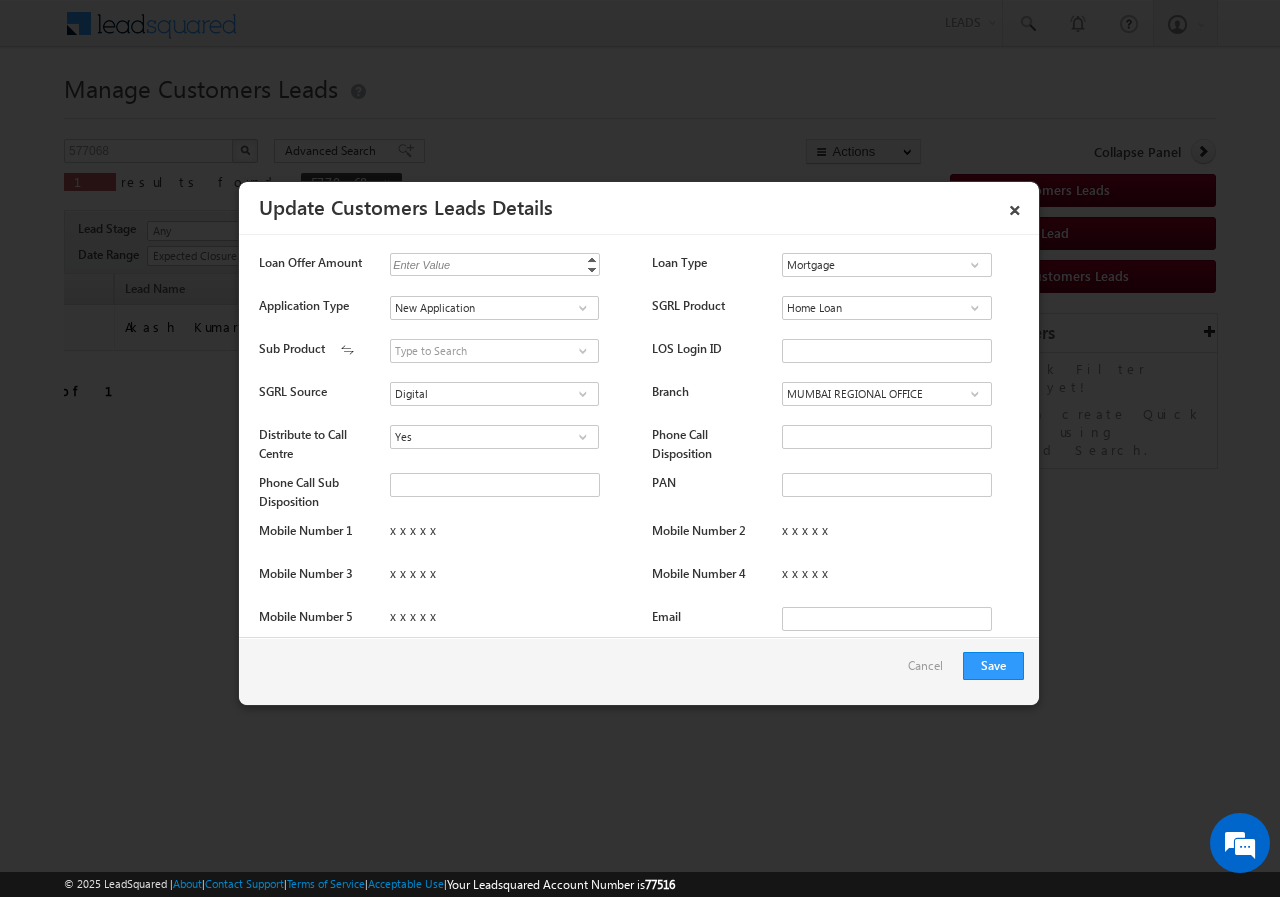 click at bounding box center (975, 265) 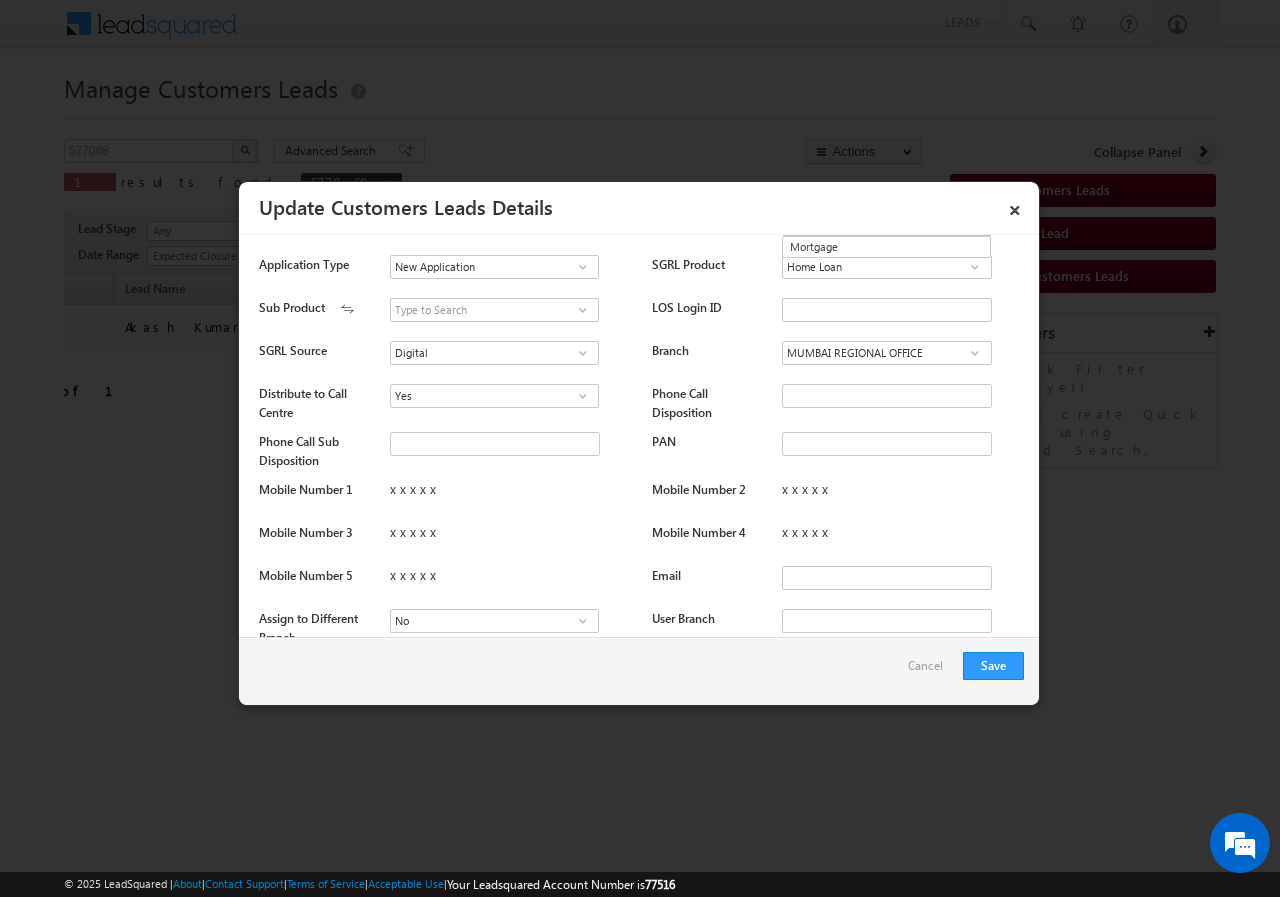 scroll, scrollTop: 749, scrollLeft: 0, axis: vertical 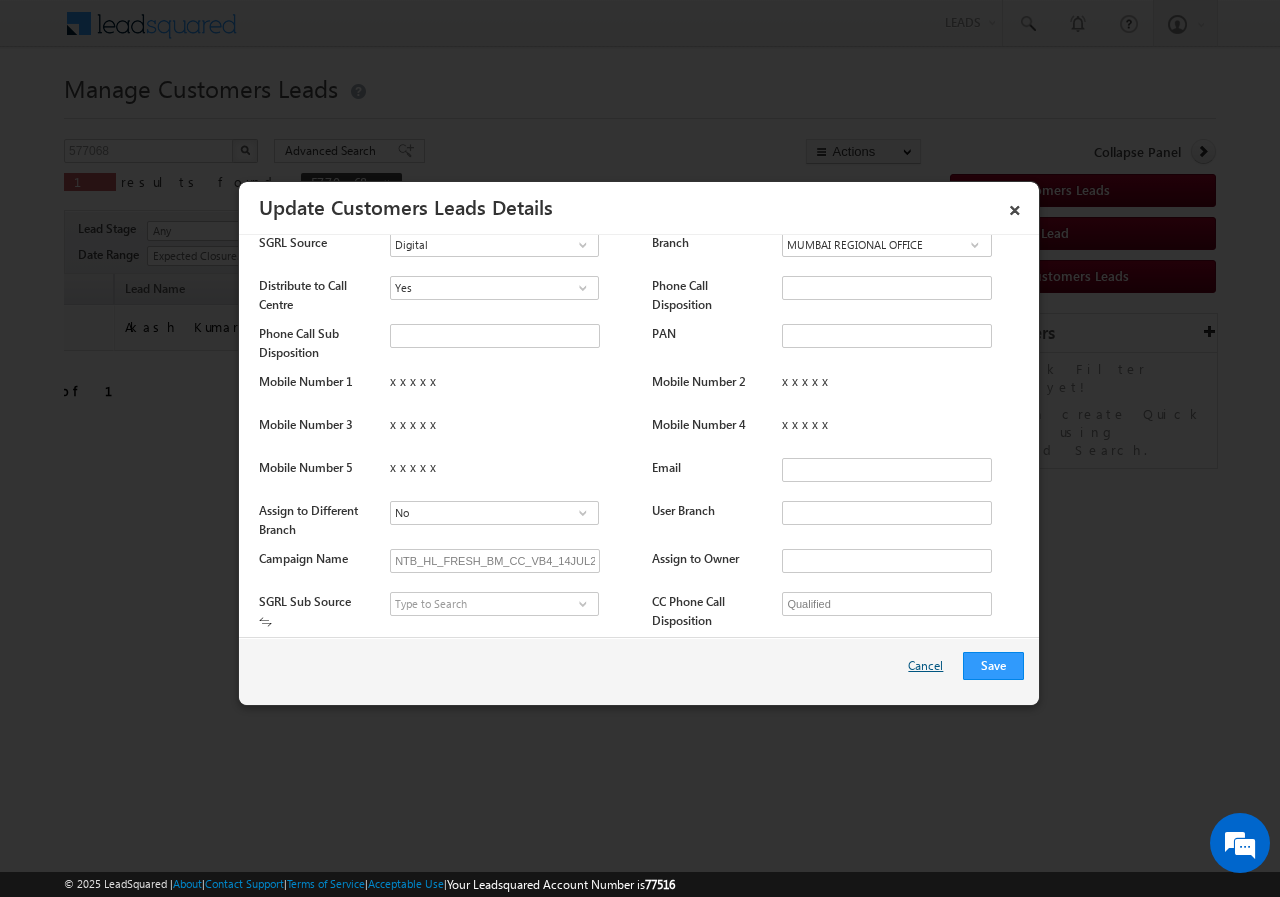 click on "Cancel" at bounding box center [930, 671] 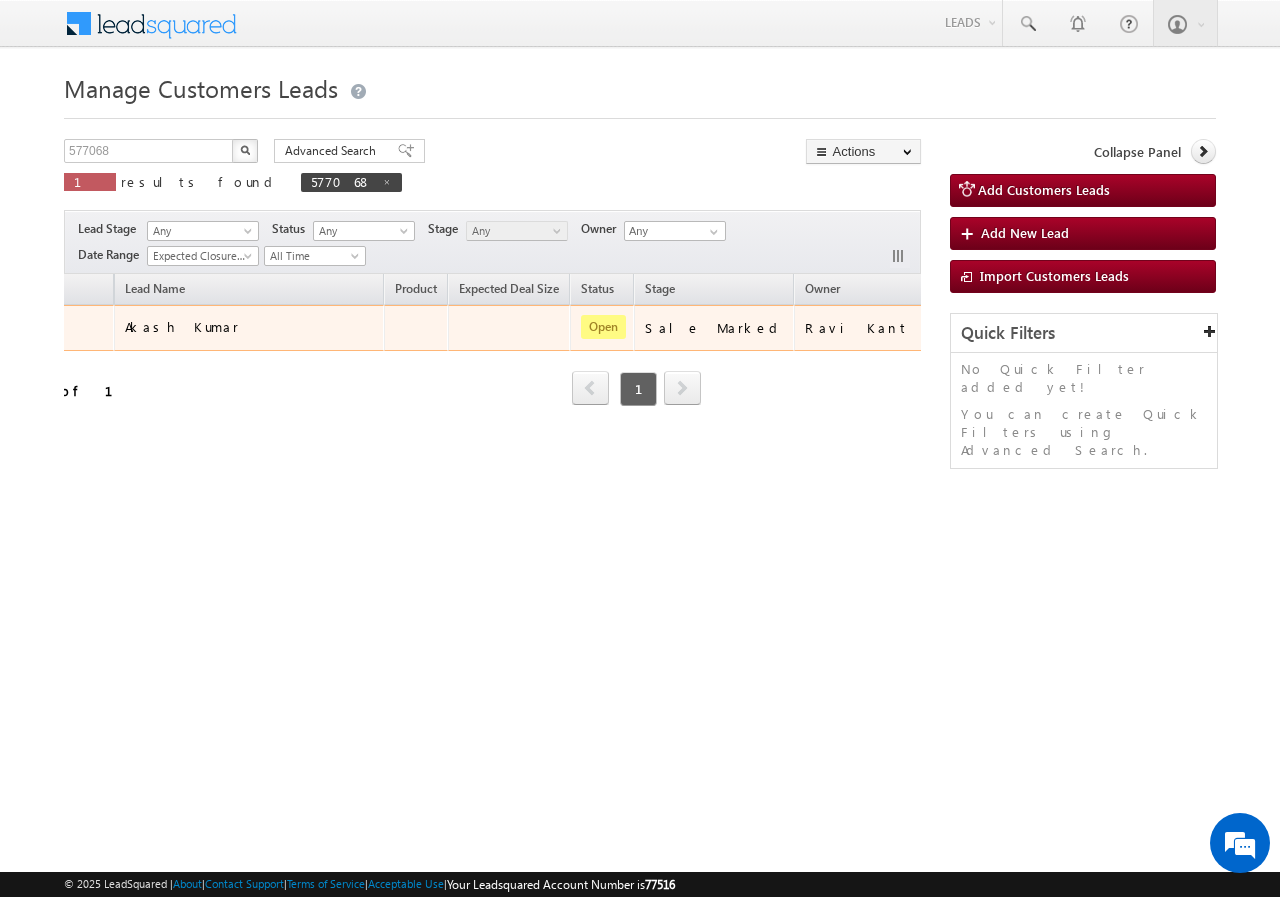 click on "Edit" at bounding box center (982, 353) 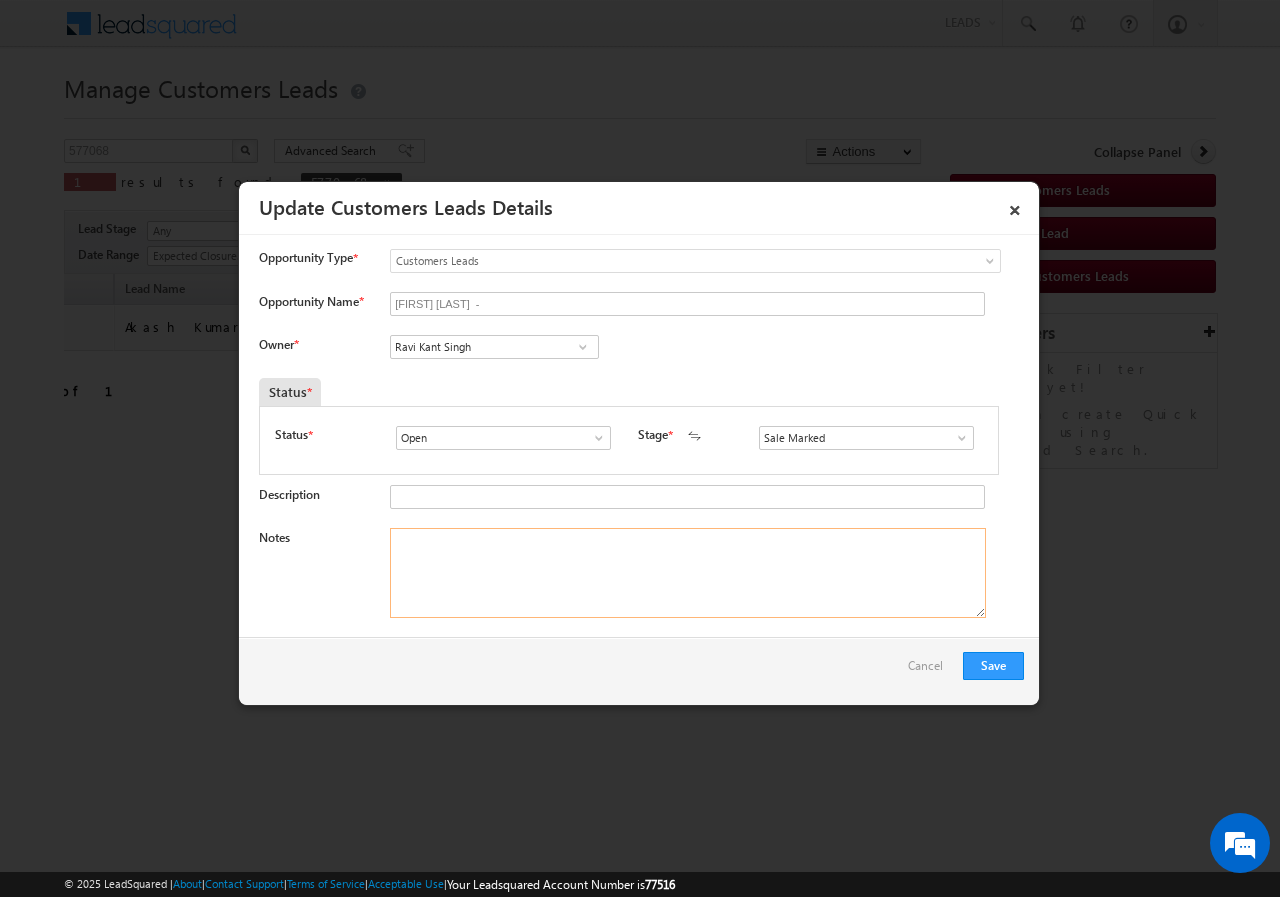 click on "Notes" at bounding box center (688, 573) 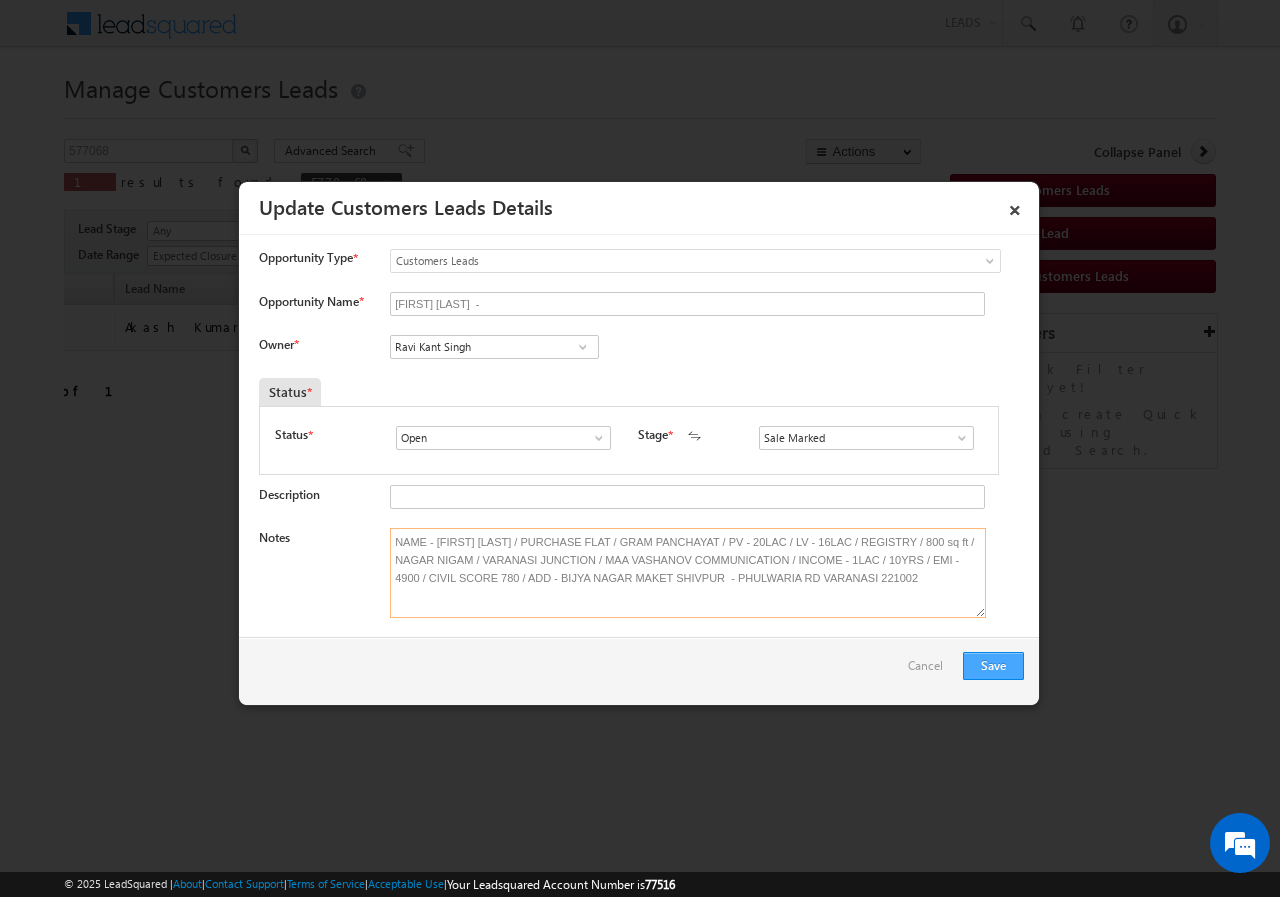 type on "NAME - [FIRST] [LAST] / PURCHASE FLAT / GRAM PANCHAYAT / PV - 20LAC / LV - 16LAC / REGISTRY / 800 sq ft / NAGAR NIGAM / [CITY] JUNCTION / MAA VASHANOV COMMUNICATION / INCOME - 1LAC / 10YRS / EMI - 4900 / CIVIL SCORE 780 / ADD - BIJYA NAGAR MAKET SHIVPUR - PHULWARIA RD [CITY] [POSTAL_CODE]" 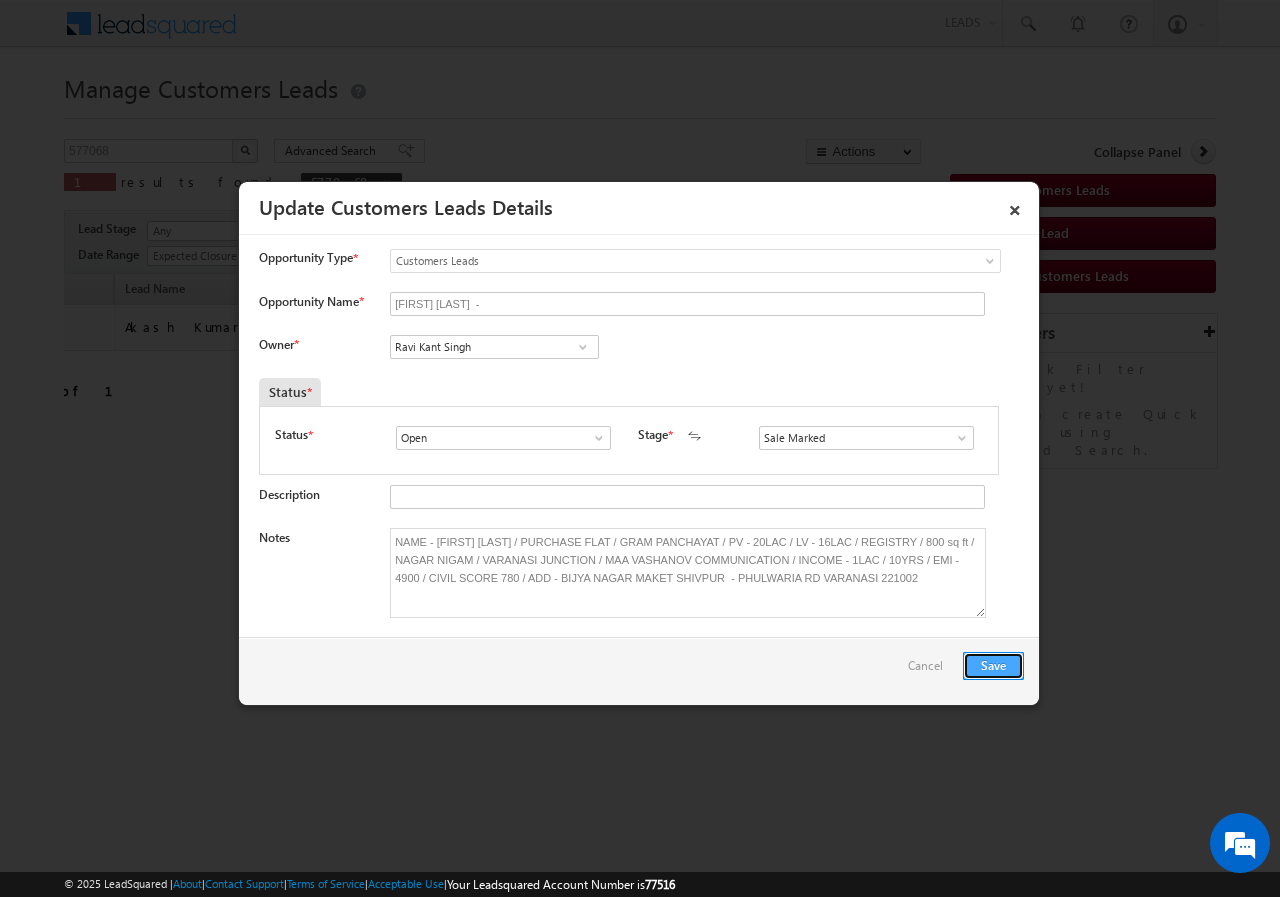 click on "Save" at bounding box center [993, 666] 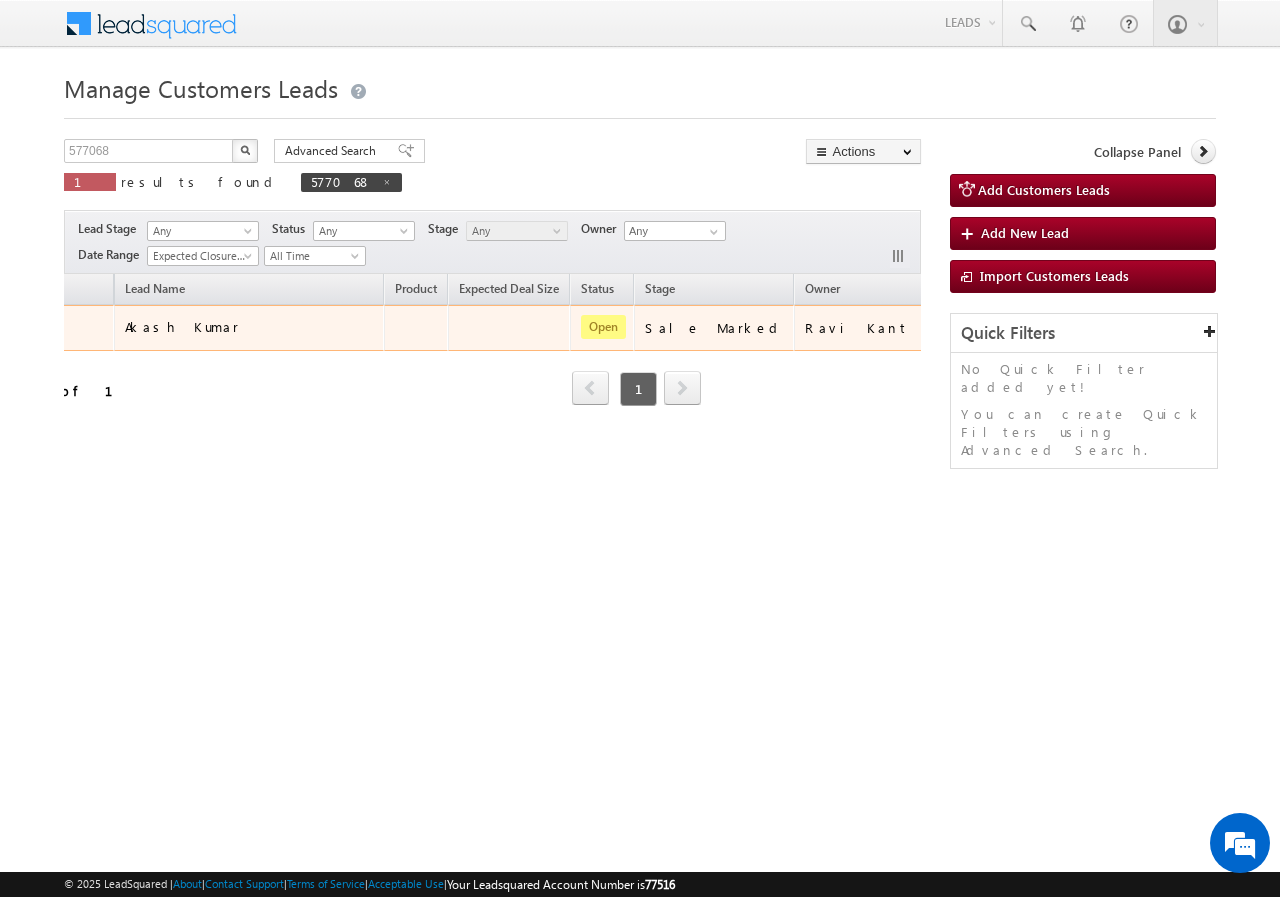 click on "Open" at bounding box center [603, 327] 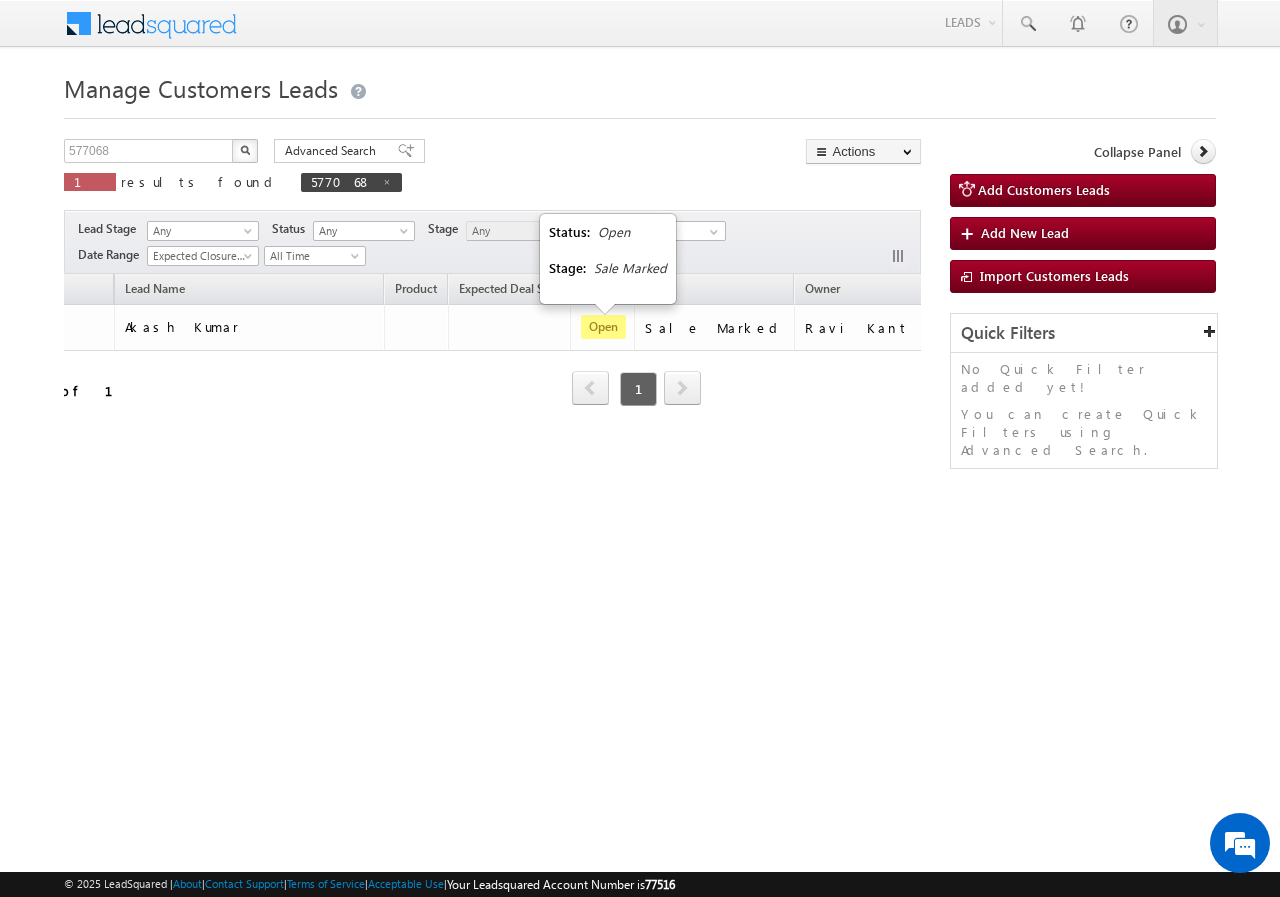click on "Refresh first prev 1 next last 1 - 1 of 1" at bounding box center (272, 380) 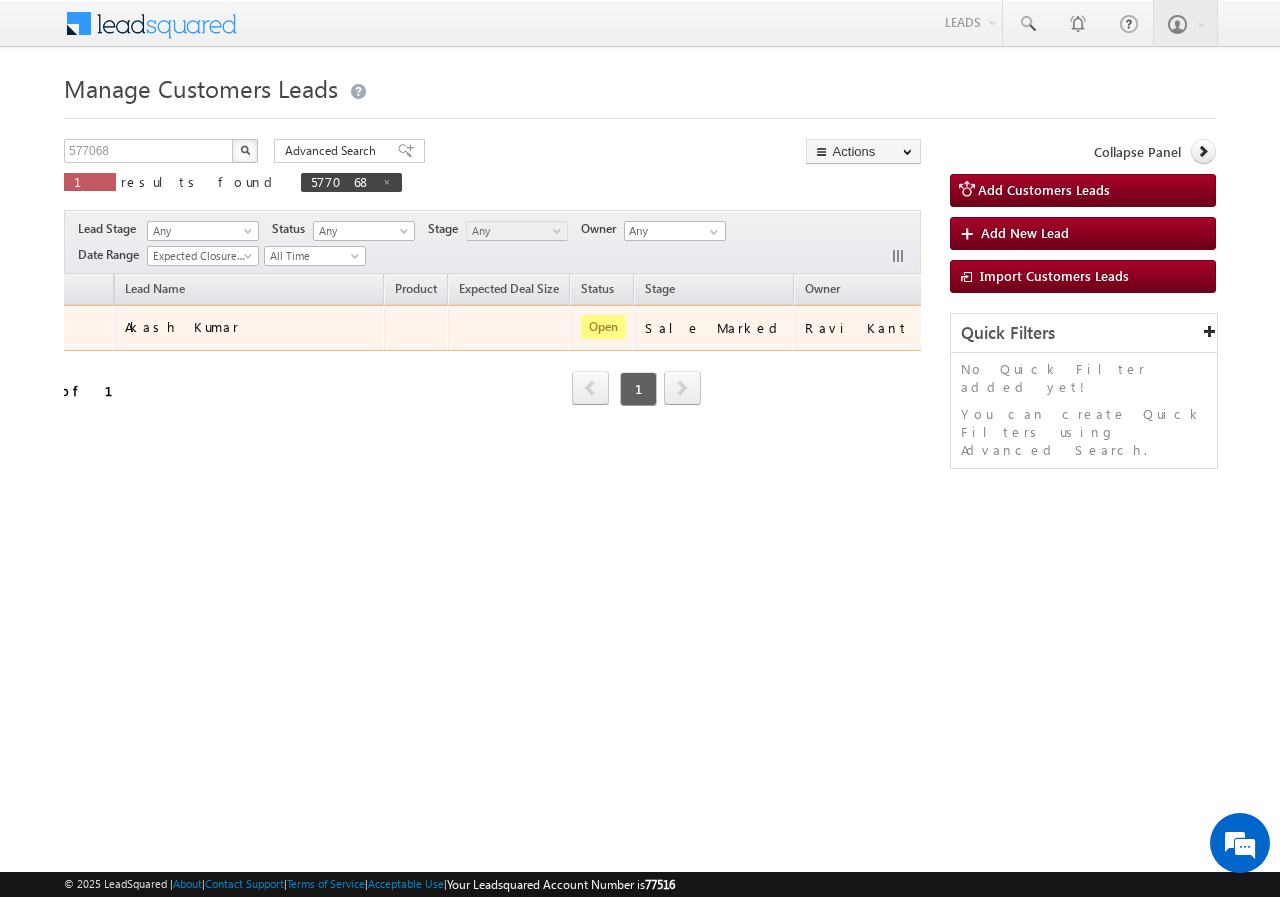 click on "Akash Kumar" at bounding box center [182, 326] 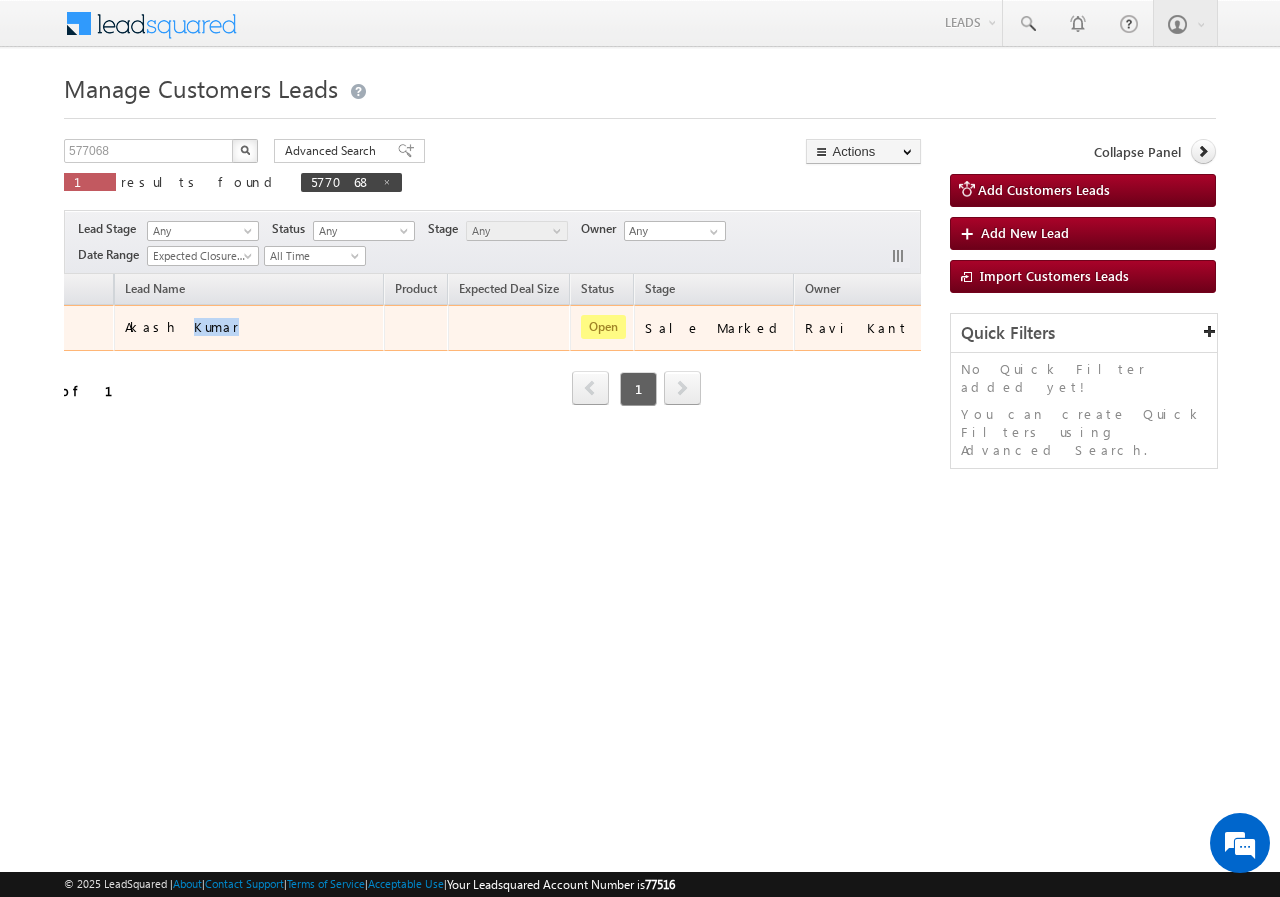 click on "Akash Kumar" at bounding box center (182, 326) 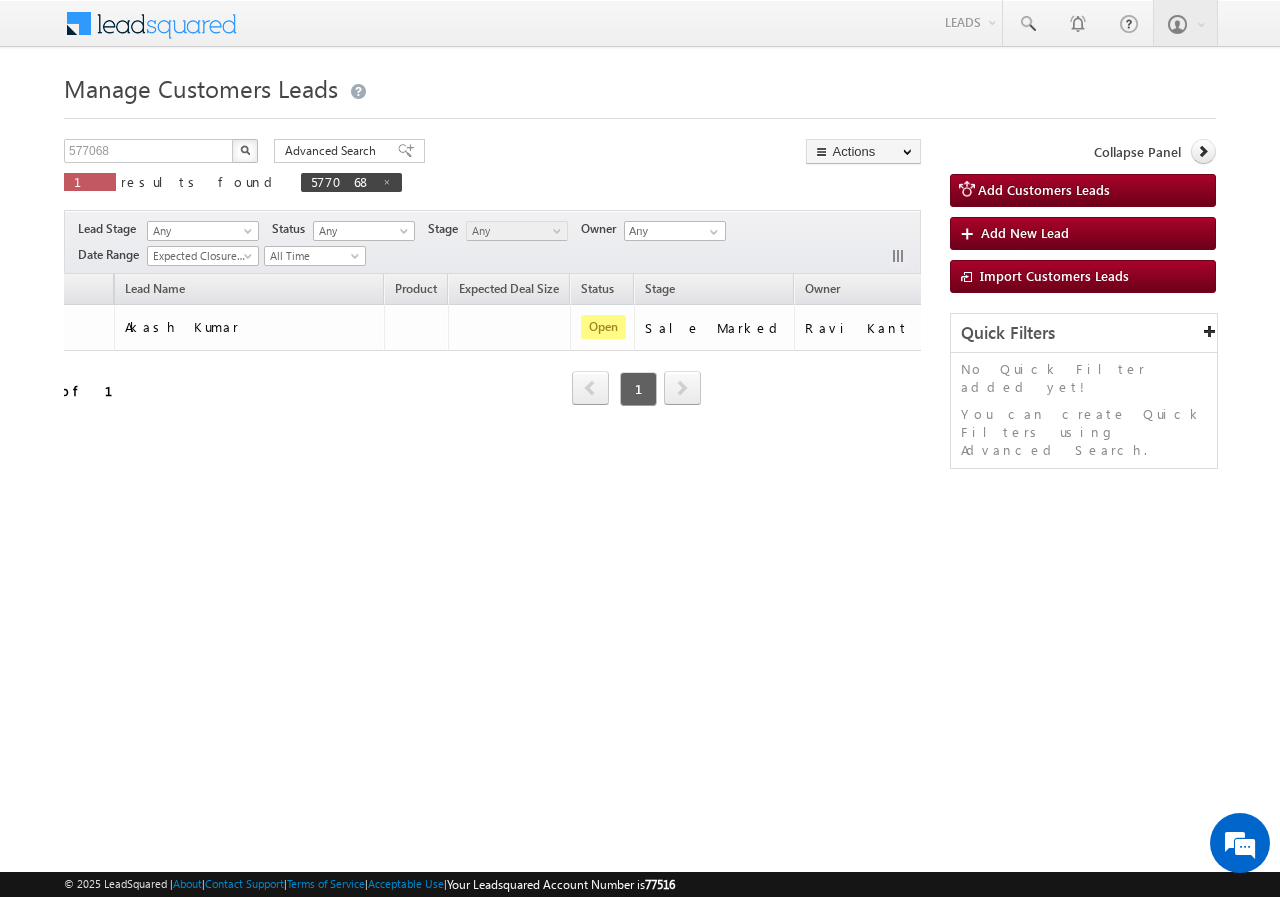 click on "Refresh first prev 1 next last 1 - 1 of 1" at bounding box center [272, 380] 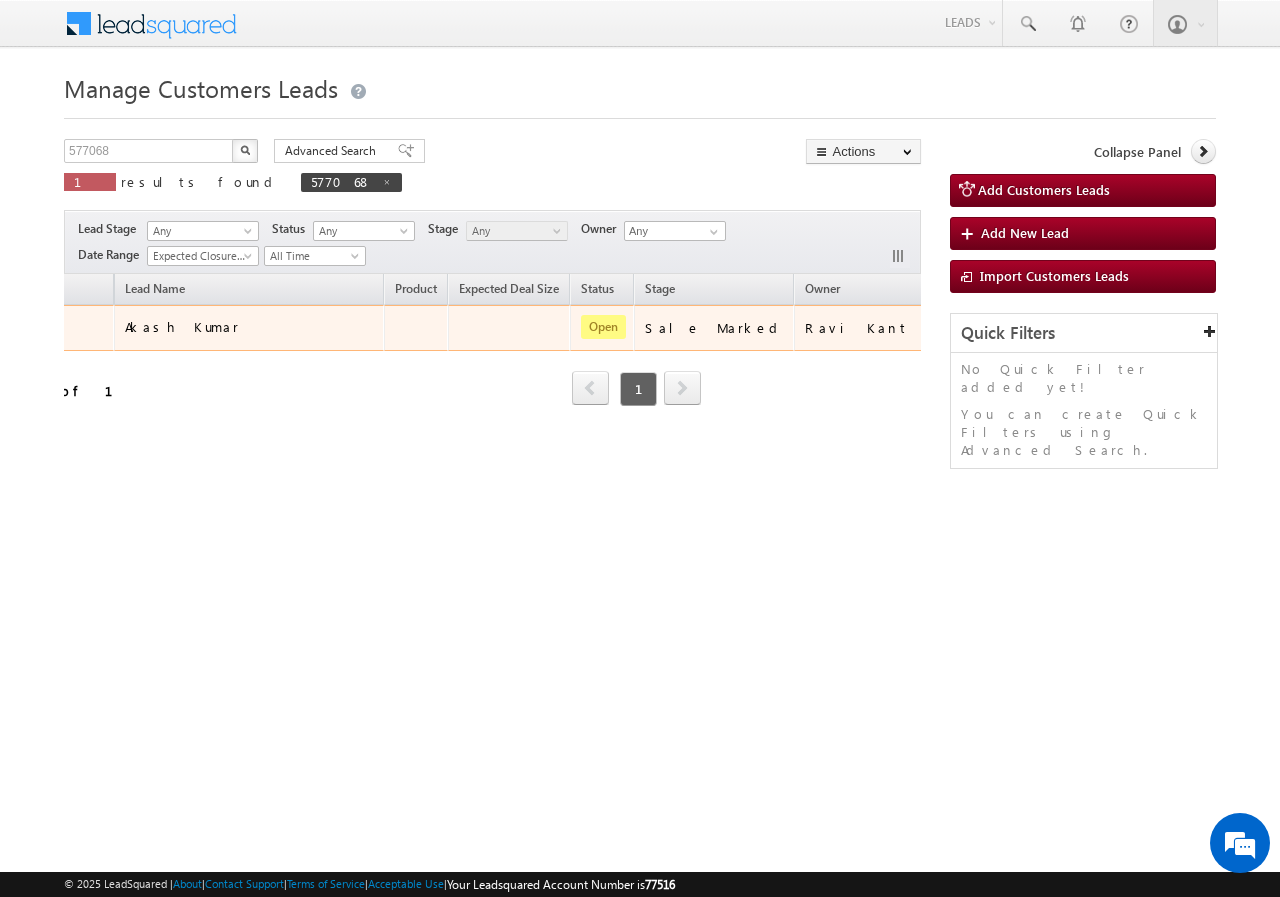 click on "Akash Kumar" at bounding box center [182, 326] 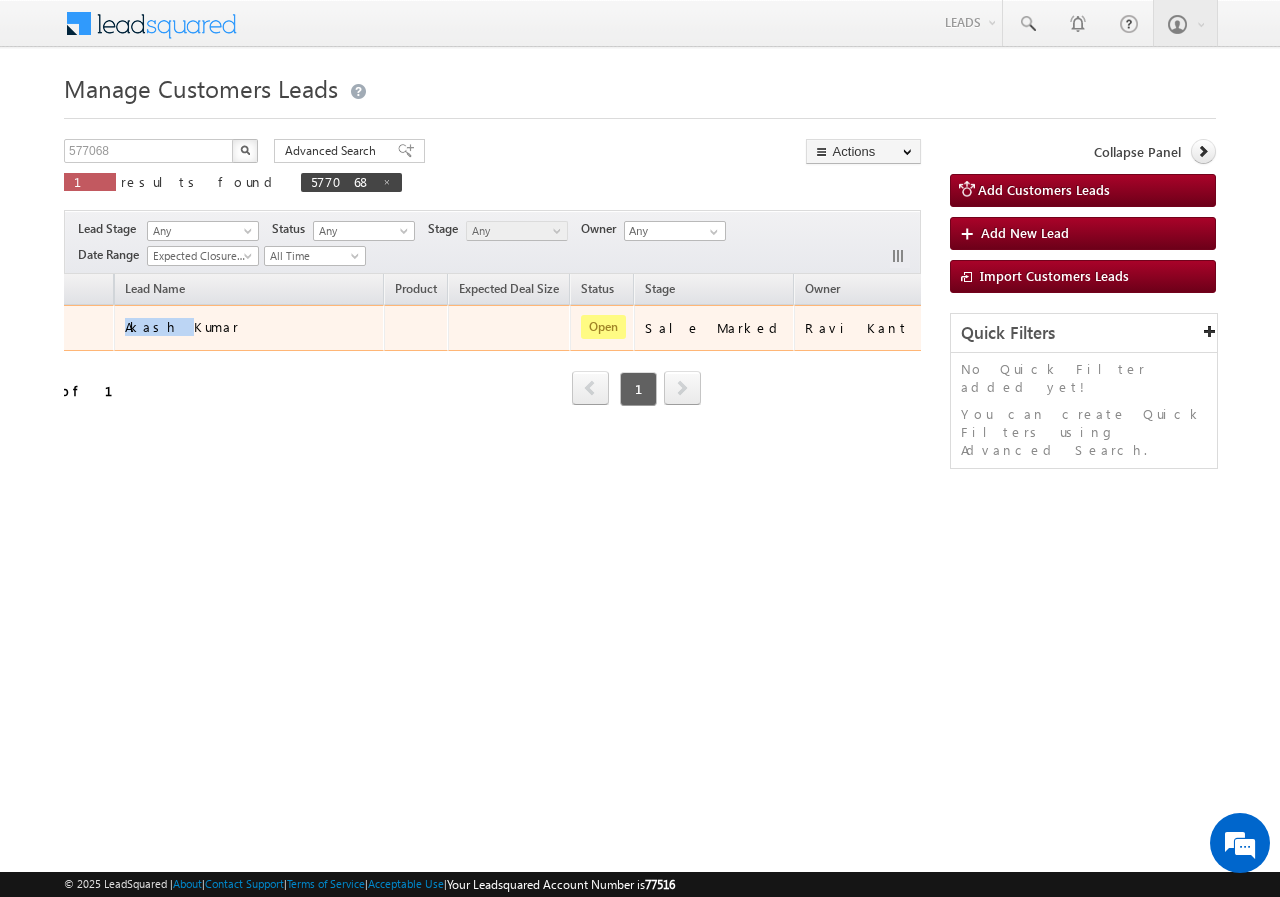 click on "Akash Kumar" at bounding box center [182, 326] 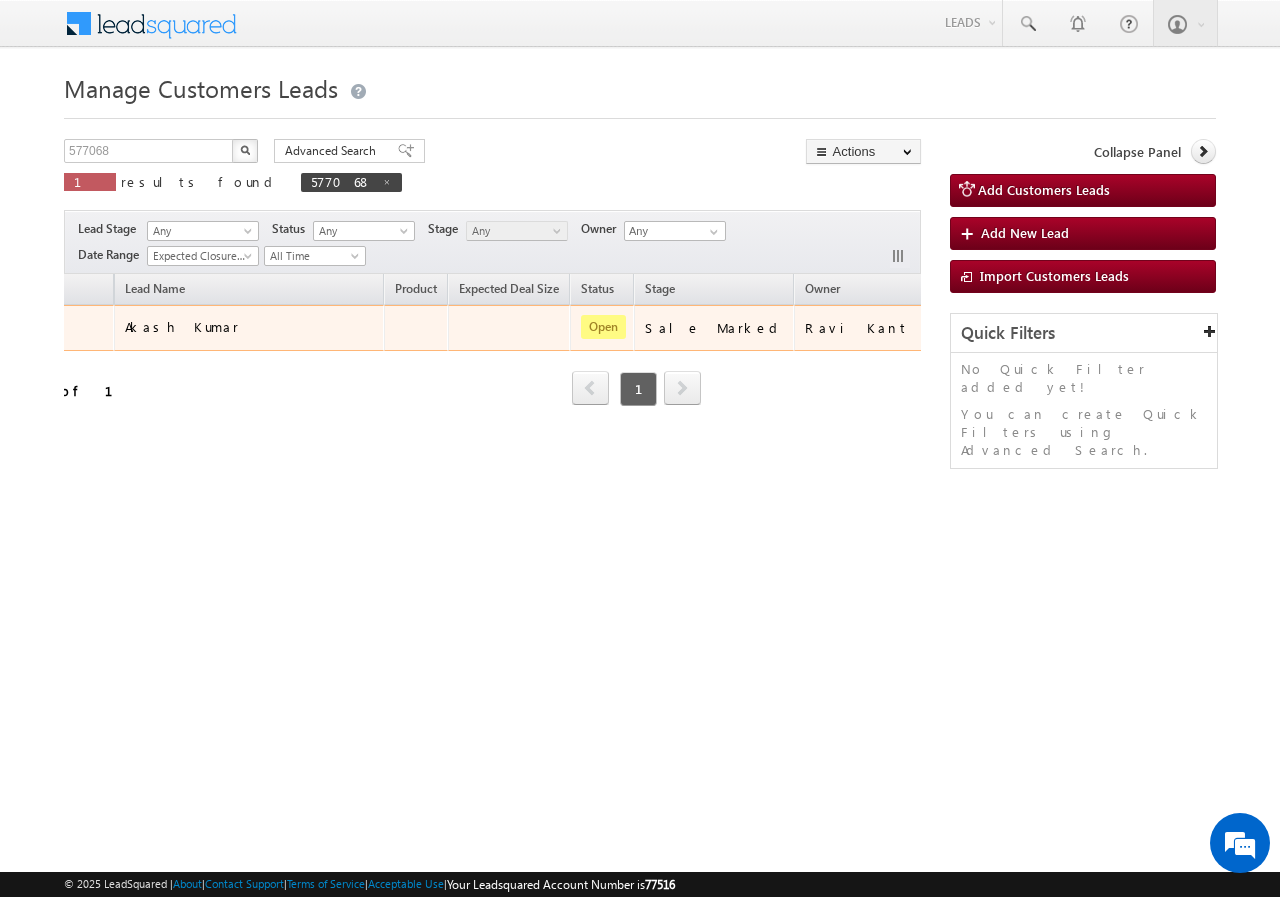 click on "Akash Kumar" at bounding box center (182, 326) 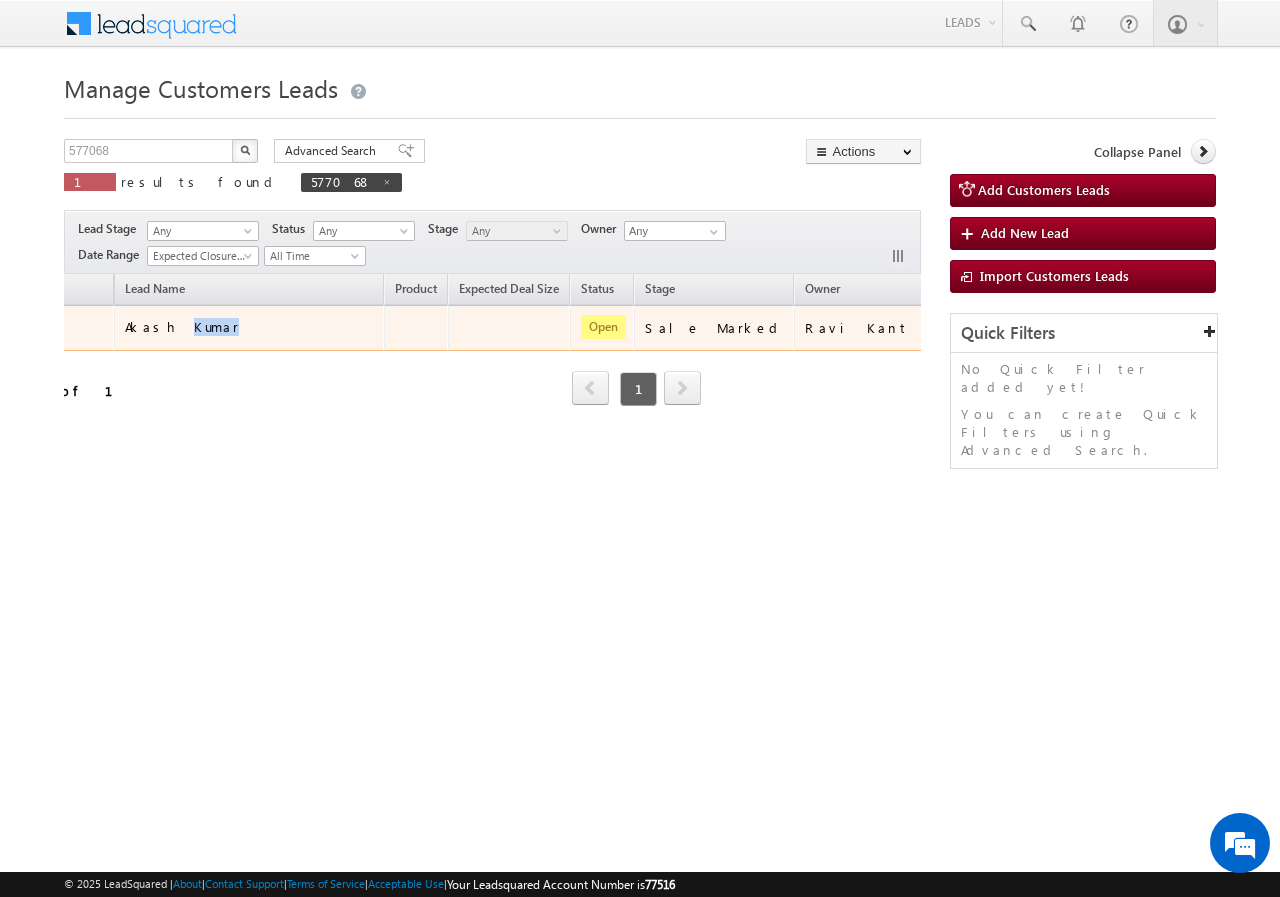 click on "Akash Kumar" at bounding box center (182, 326) 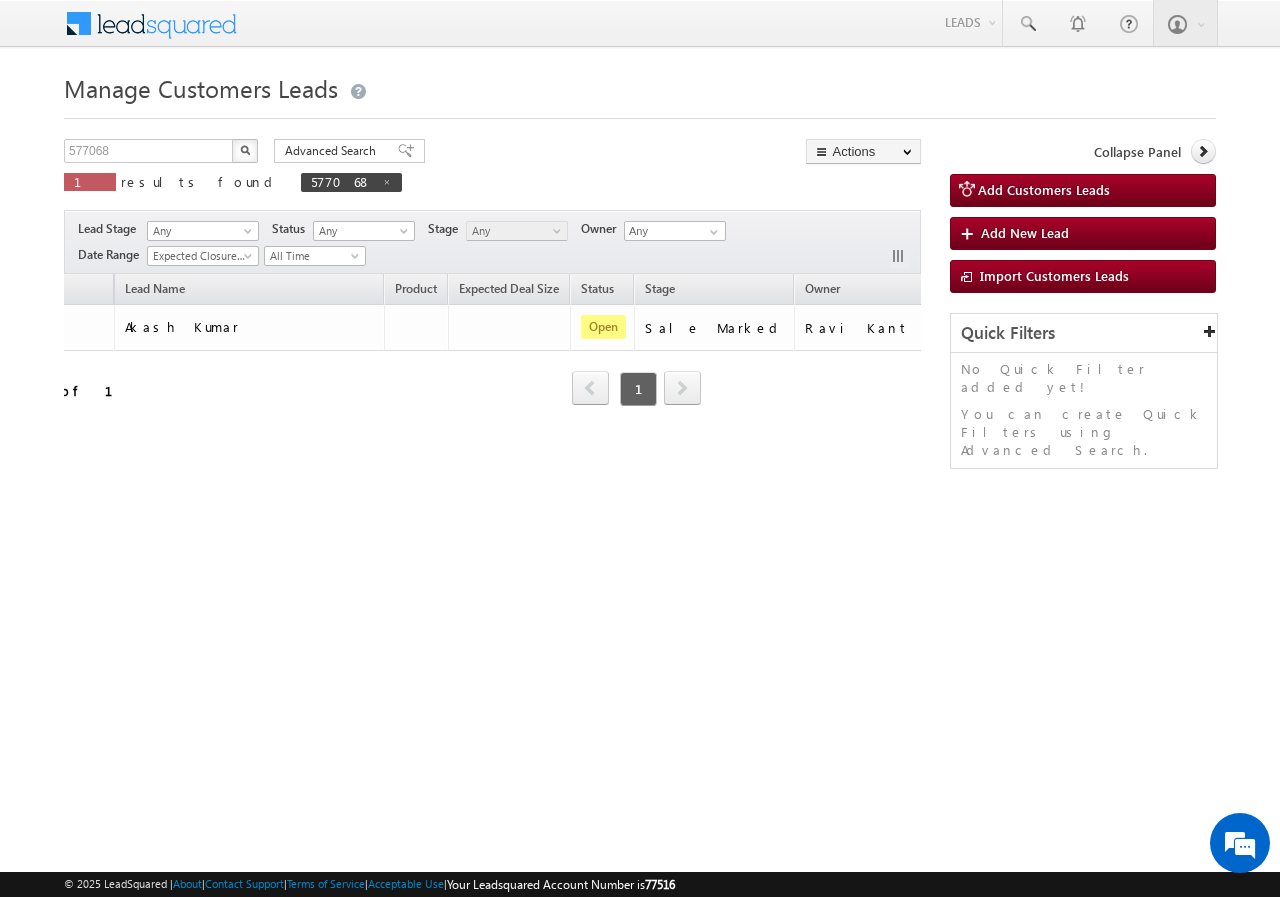 click on "Opportunity Name
Lead Name     Product         Expected Deal Size
Status       Stage     Owner
Actions
Akash Kumar  -   Akash Kumar              Open Sale Marked Ravi Kant Singh               Refresh first prev 1 next last 1 - 1 of 1
Show
15
25
50
100
200
25" at bounding box center [492, 367] 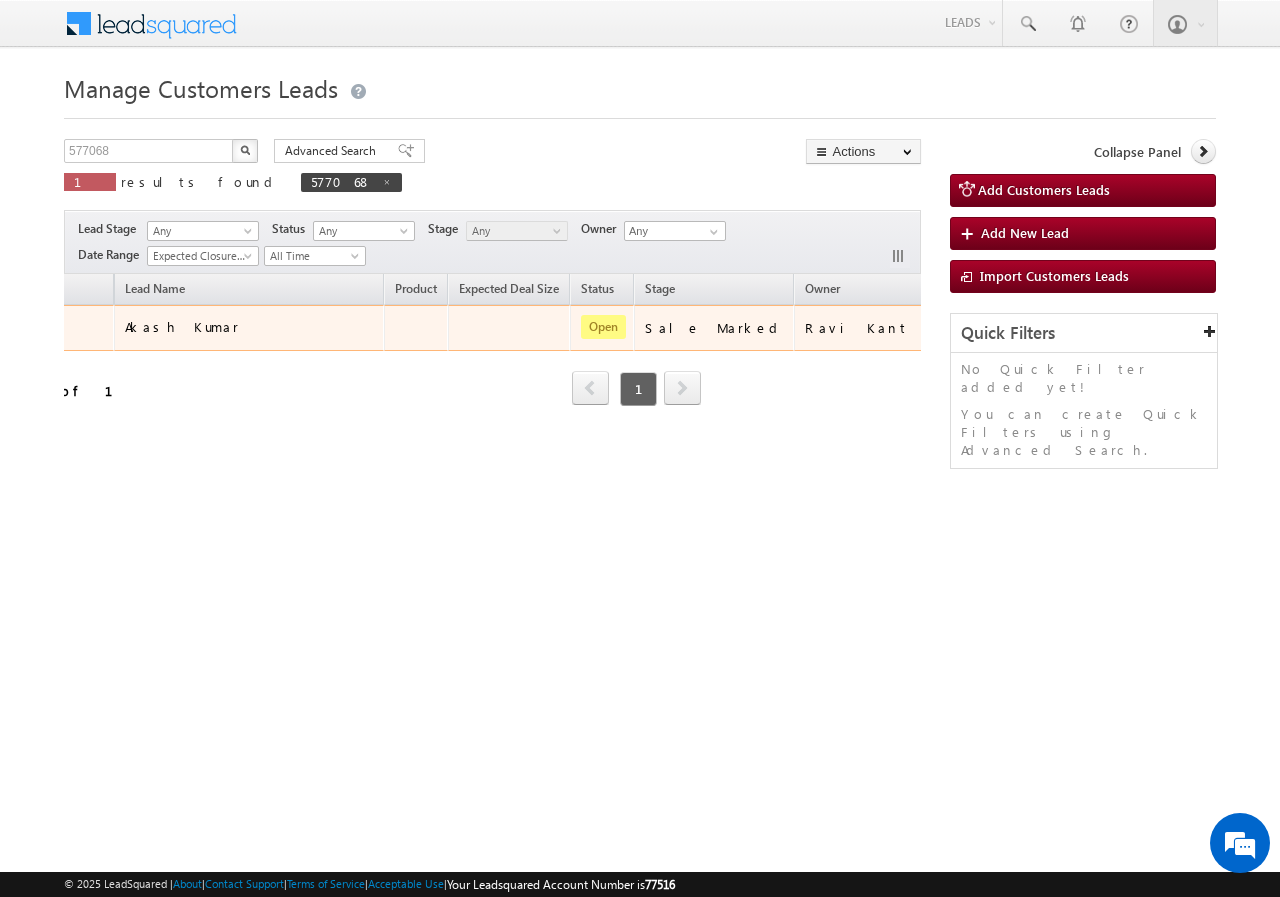 click on "Akash Kumar" at bounding box center (182, 326) 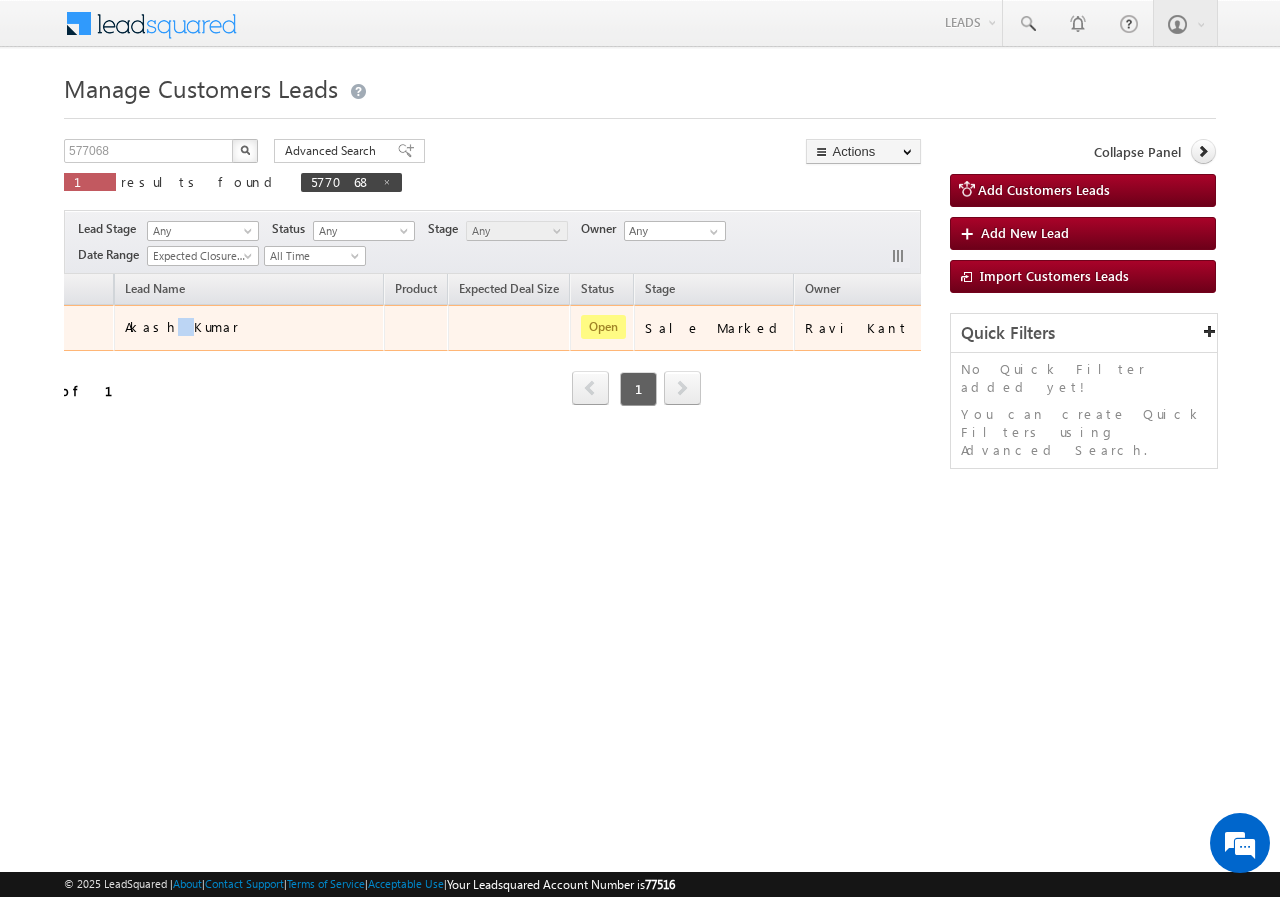 click on "Akash Kumar" at bounding box center [182, 326] 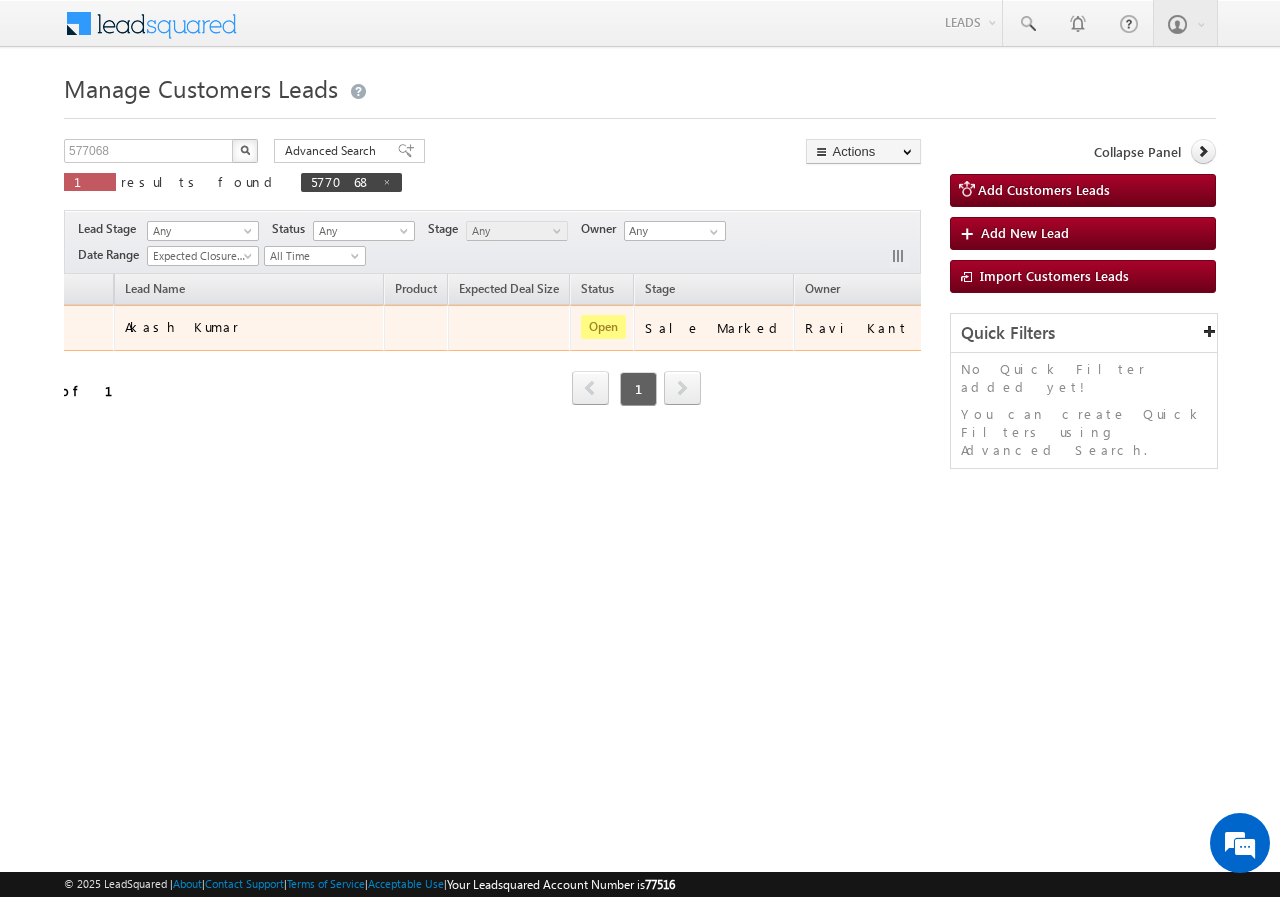 click on "Akash Kumar" at bounding box center (182, 326) 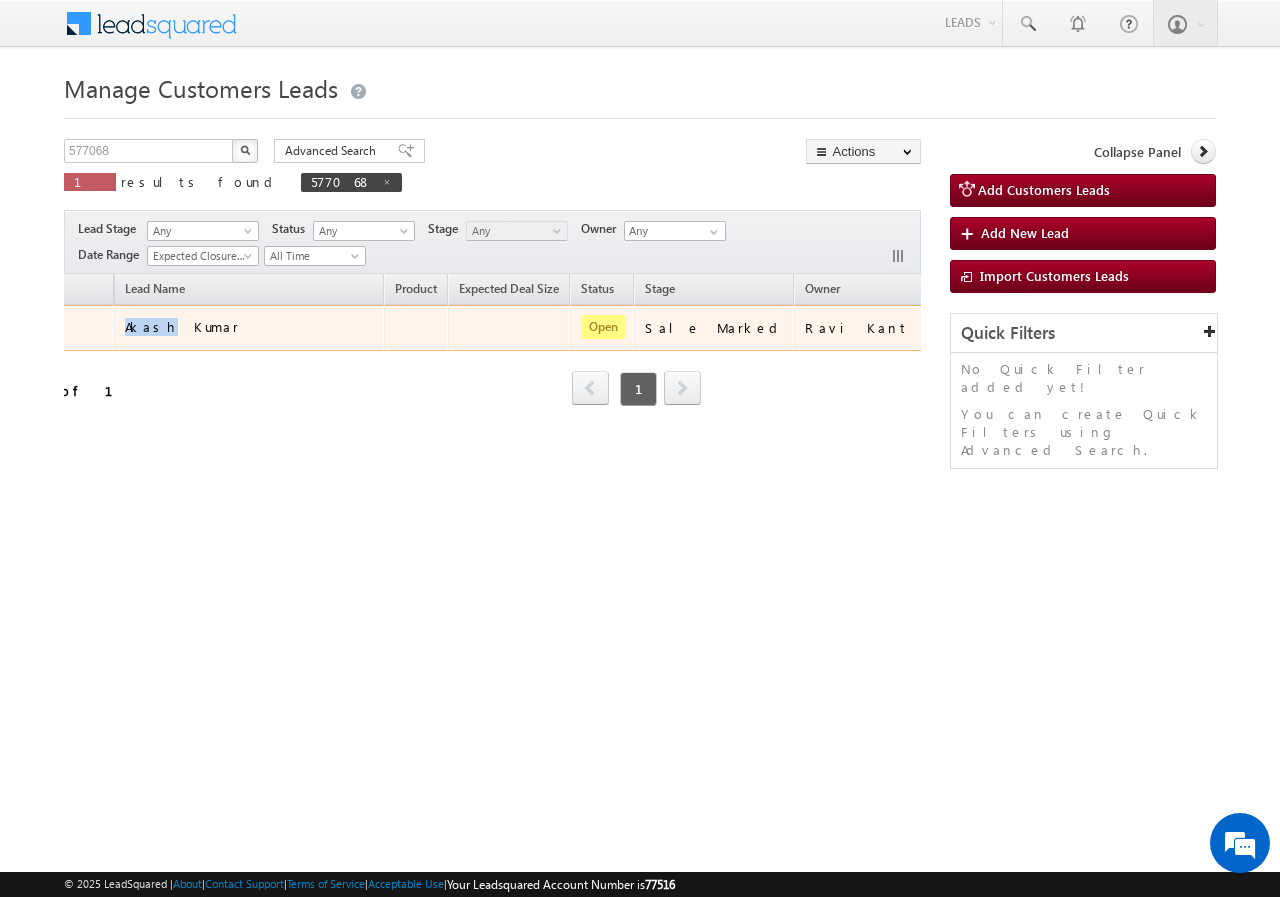 click on "Akash Kumar" at bounding box center [182, 326] 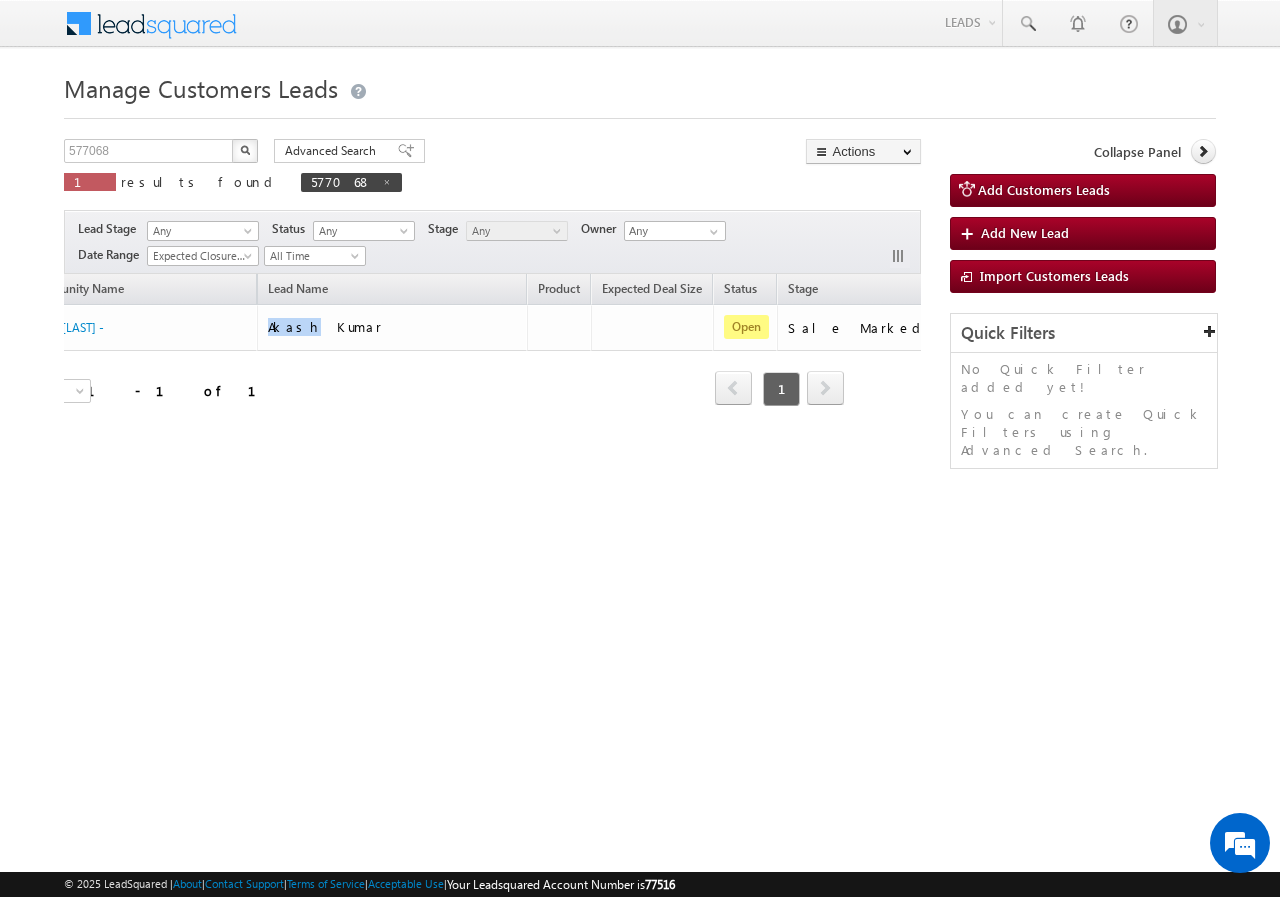 scroll, scrollTop: 0, scrollLeft: 0, axis: both 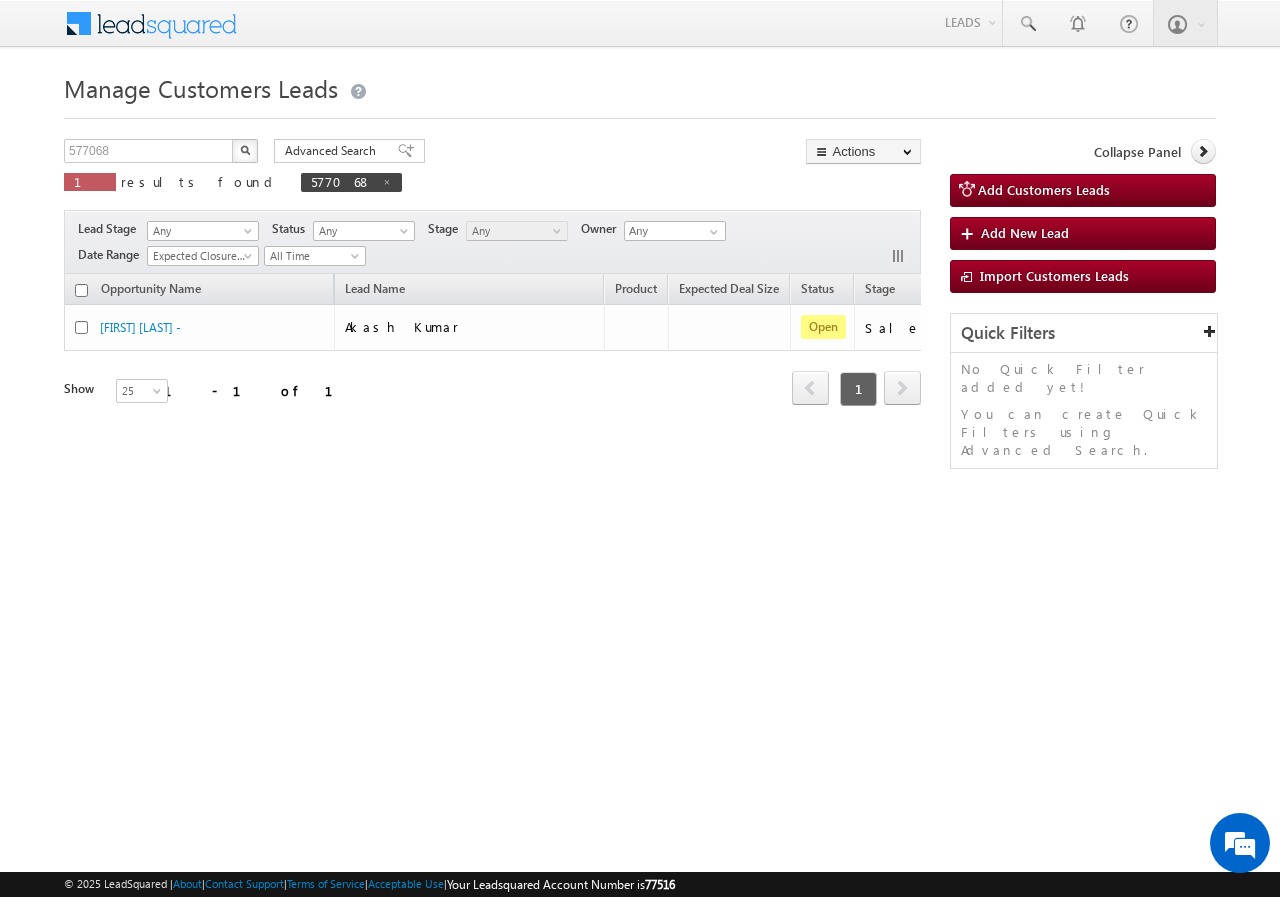 drag, startPoint x: 313, startPoint y: 403, endPoint x: 194, endPoint y: 362, distance: 125.865005 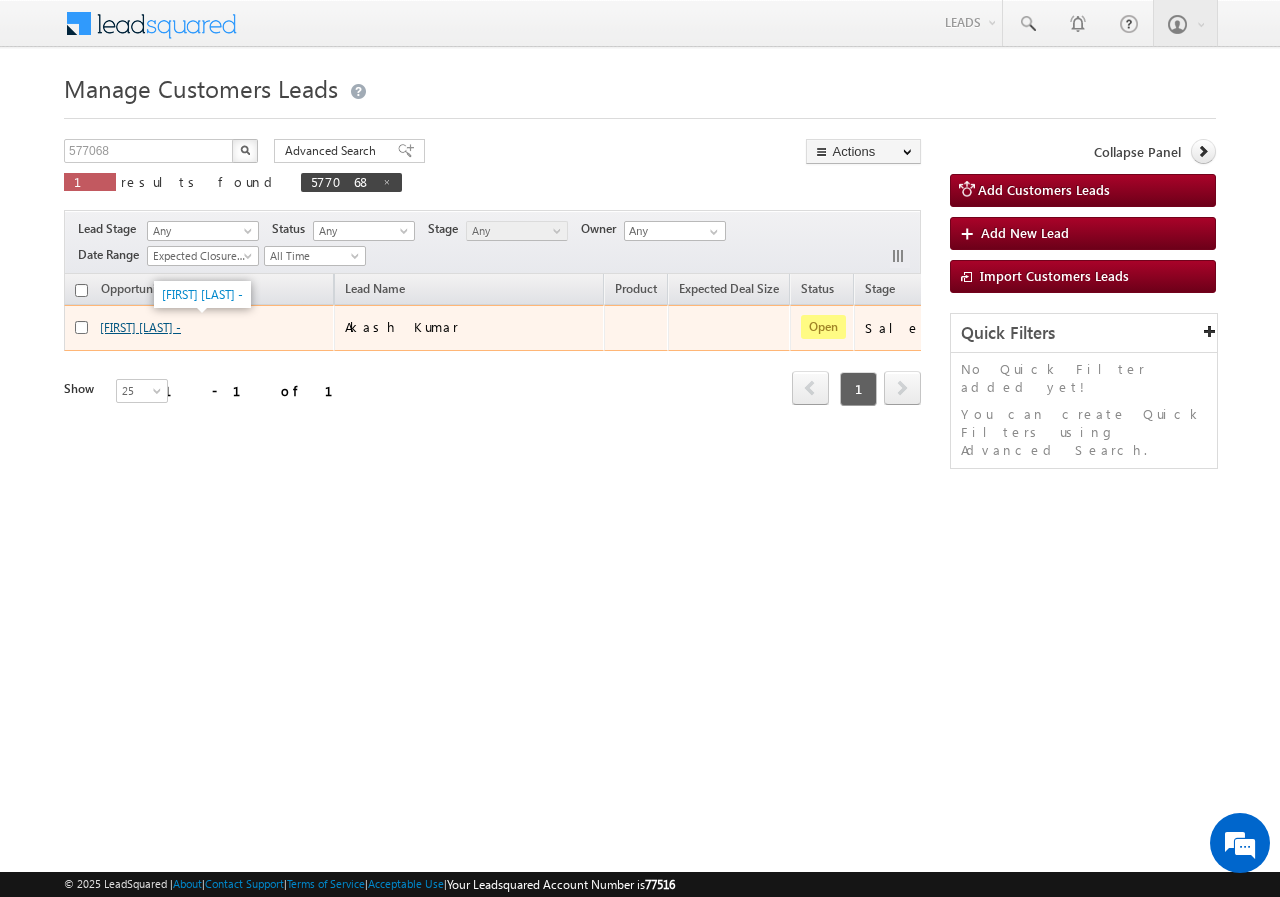 click on "[FIRST] [LAST]  -" at bounding box center [140, 327] 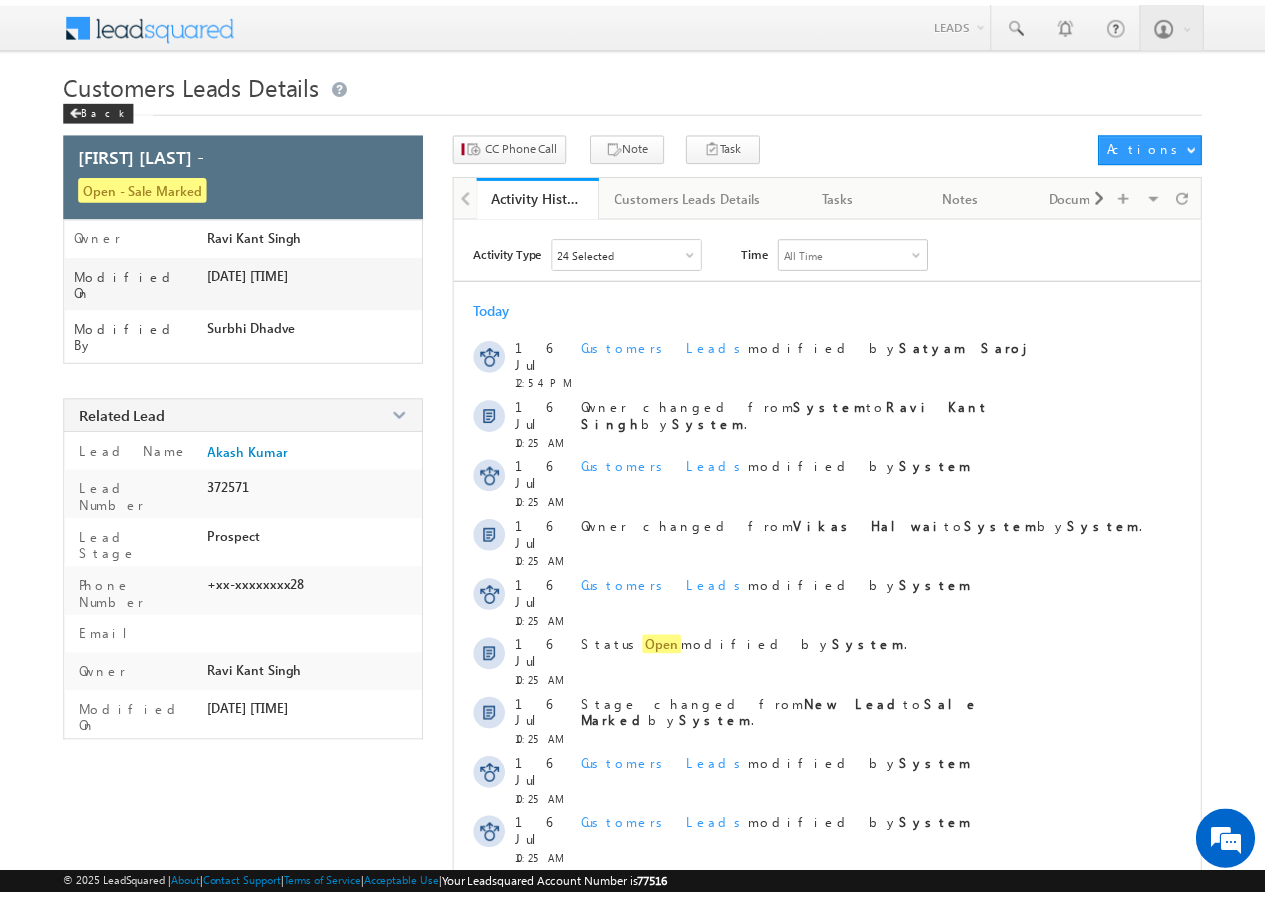scroll, scrollTop: 0, scrollLeft: 0, axis: both 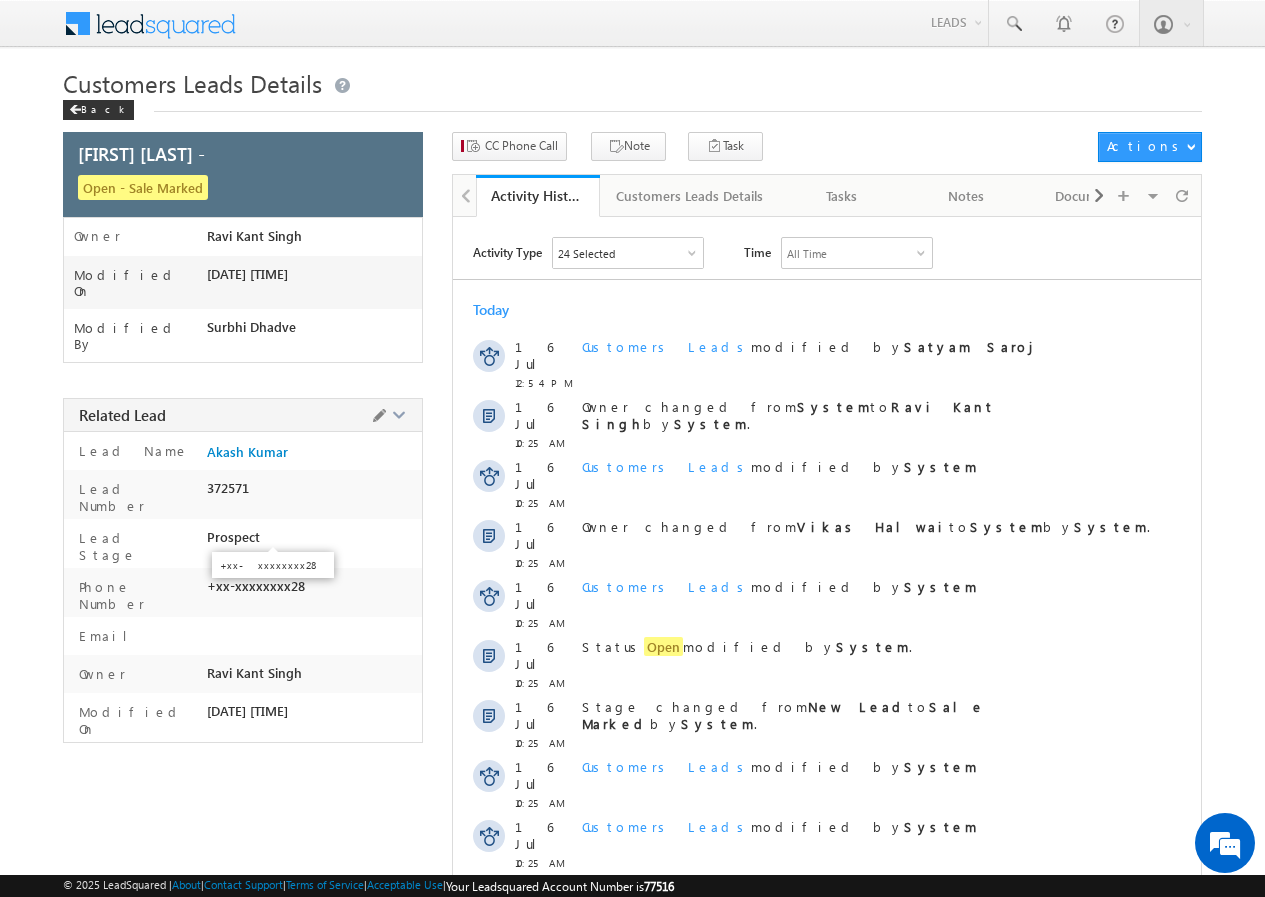 click on "+xx-xxxxxxxx28" at bounding box center [256, 586] 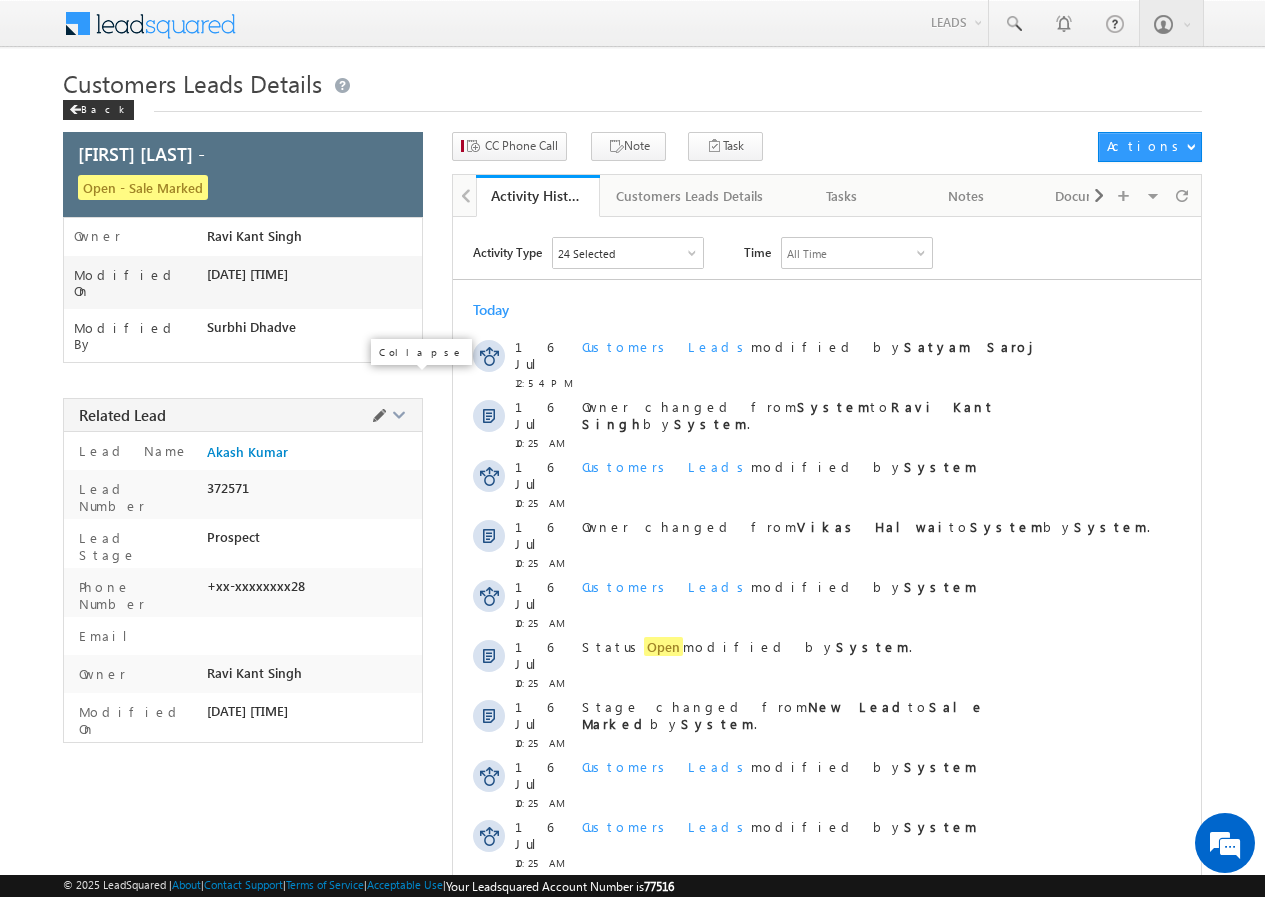 scroll, scrollTop: 0, scrollLeft: 0, axis: both 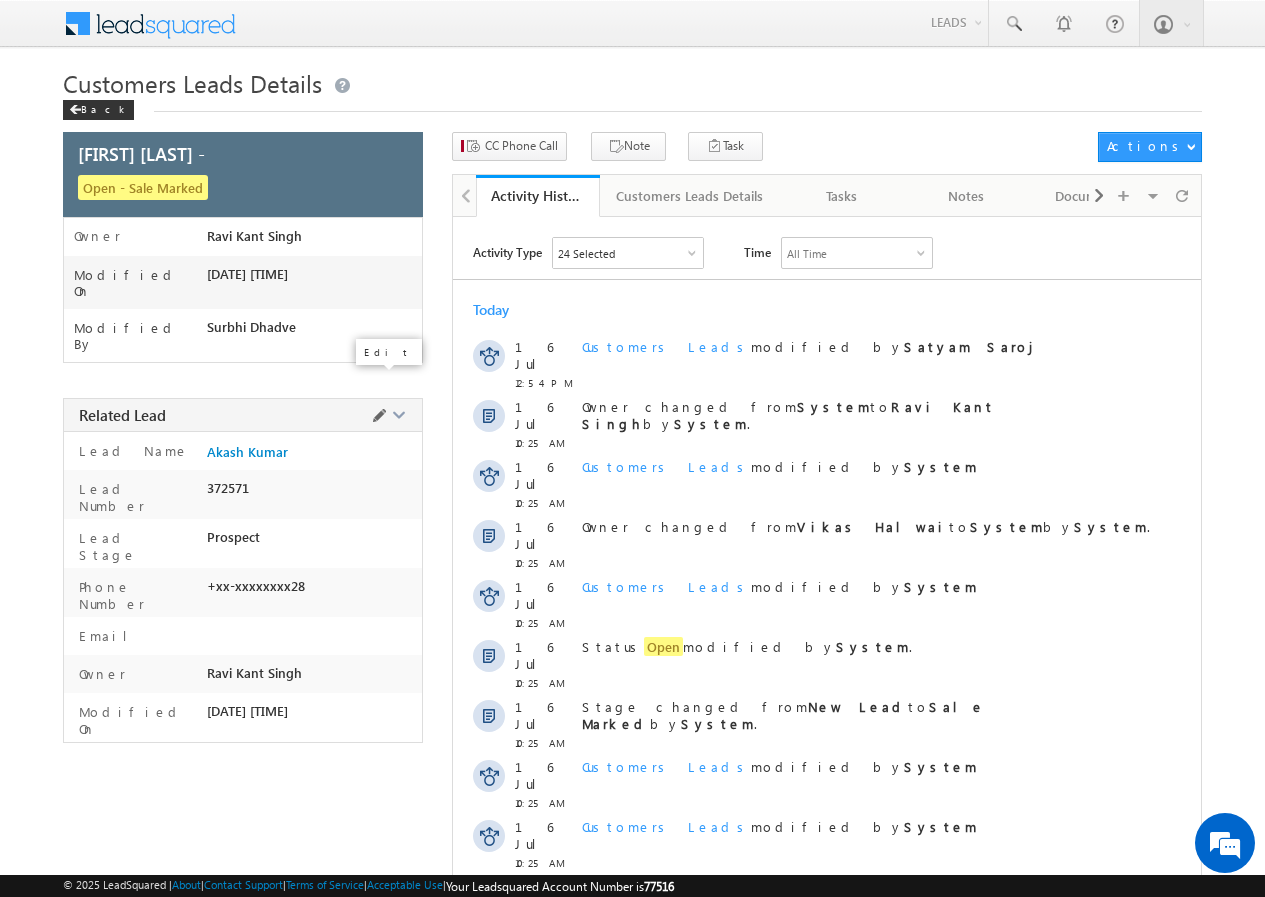 click at bounding box center (379, 416) 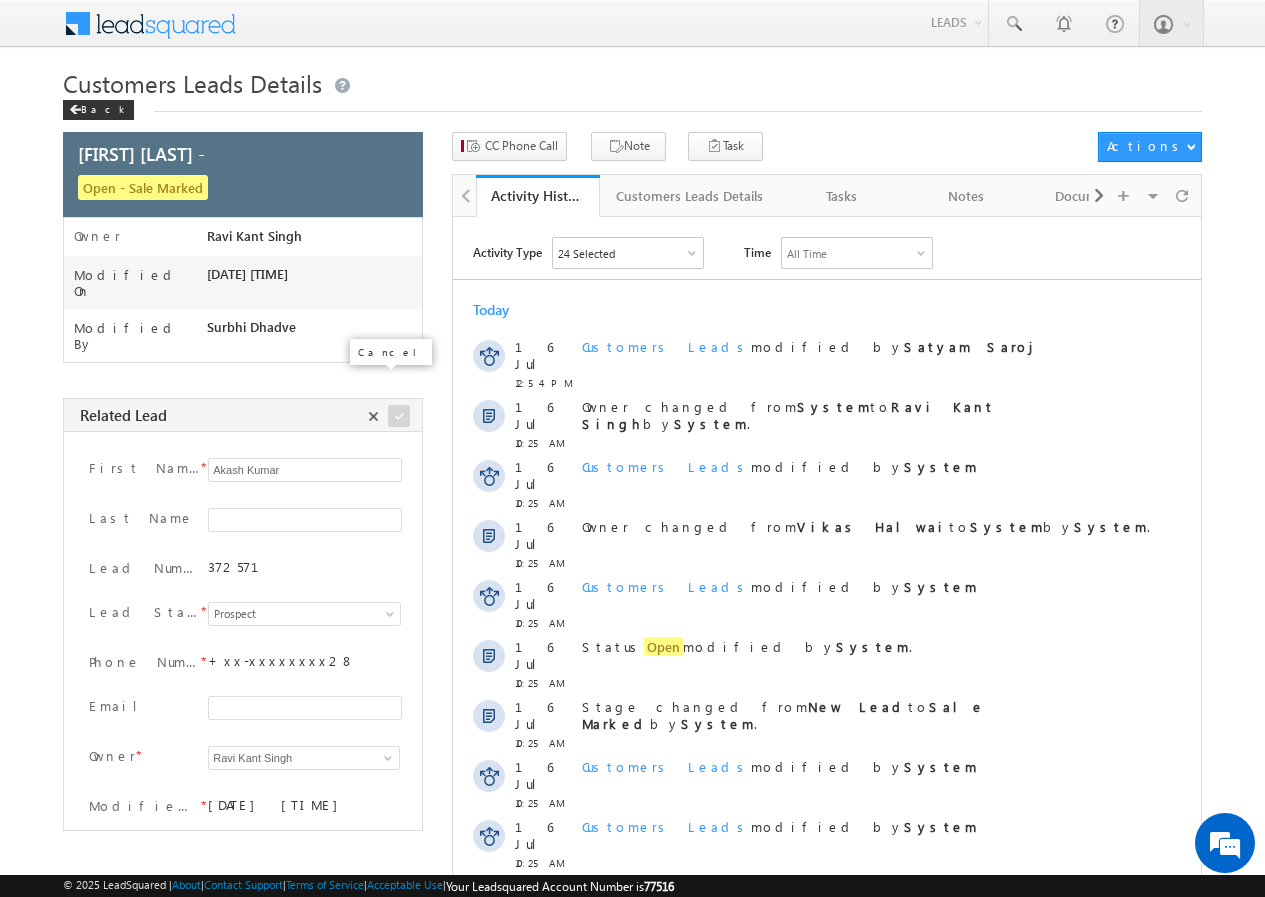 click at bounding box center [373, 416] 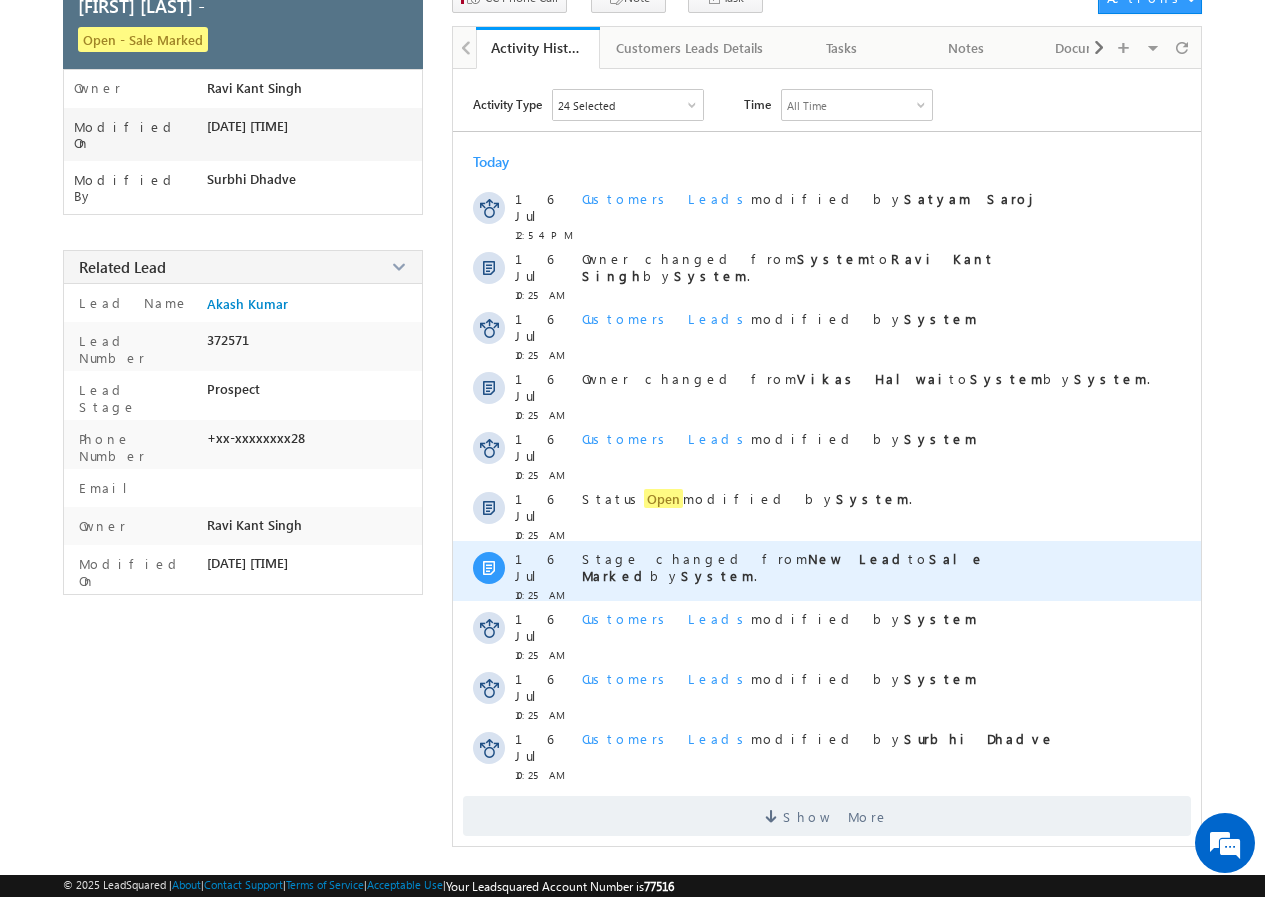 scroll, scrollTop: 0, scrollLeft: 0, axis: both 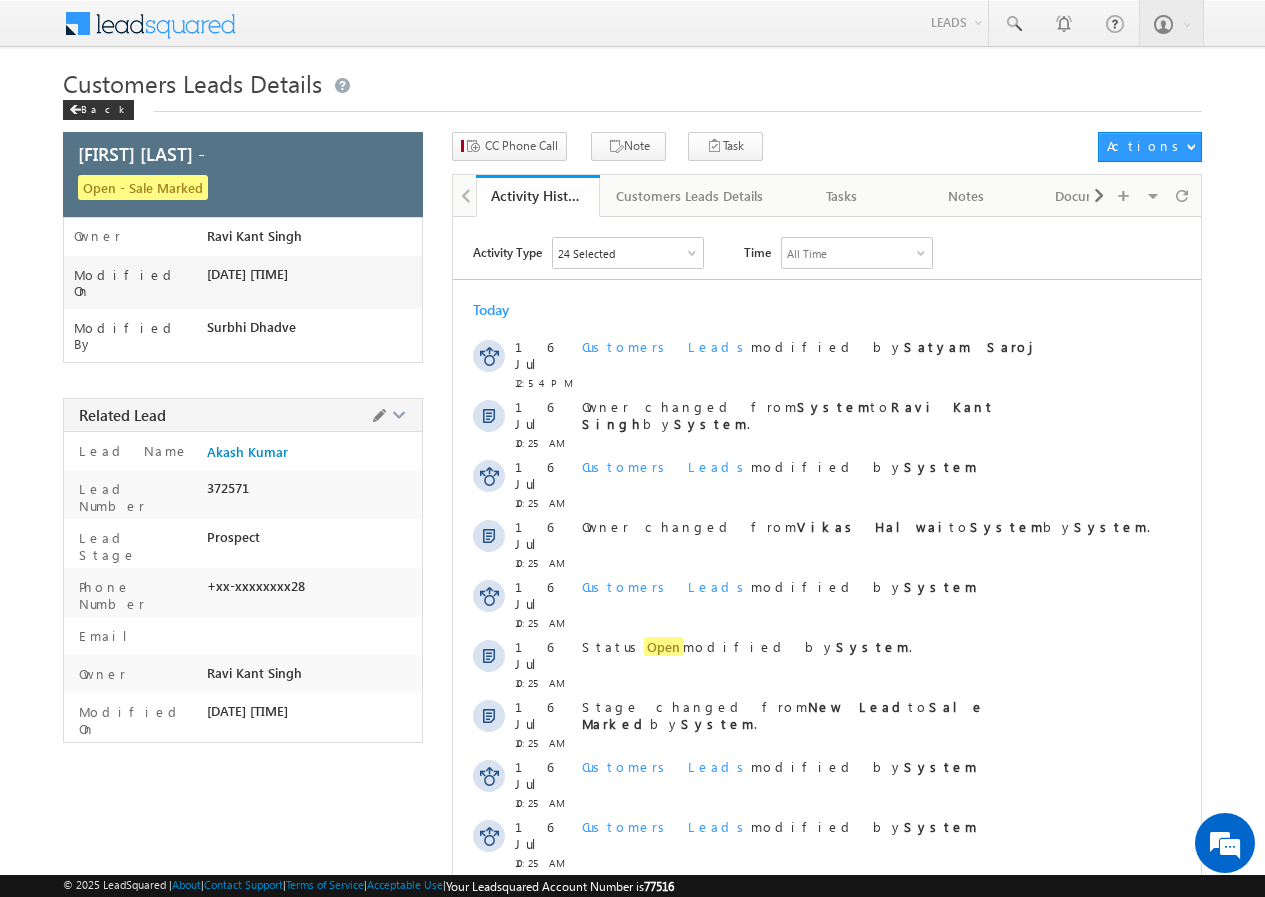 drag, startPoint x: 326, startPoint y: 741, endPoint x: 294, endPoint y: 624, distance: 121.29716 